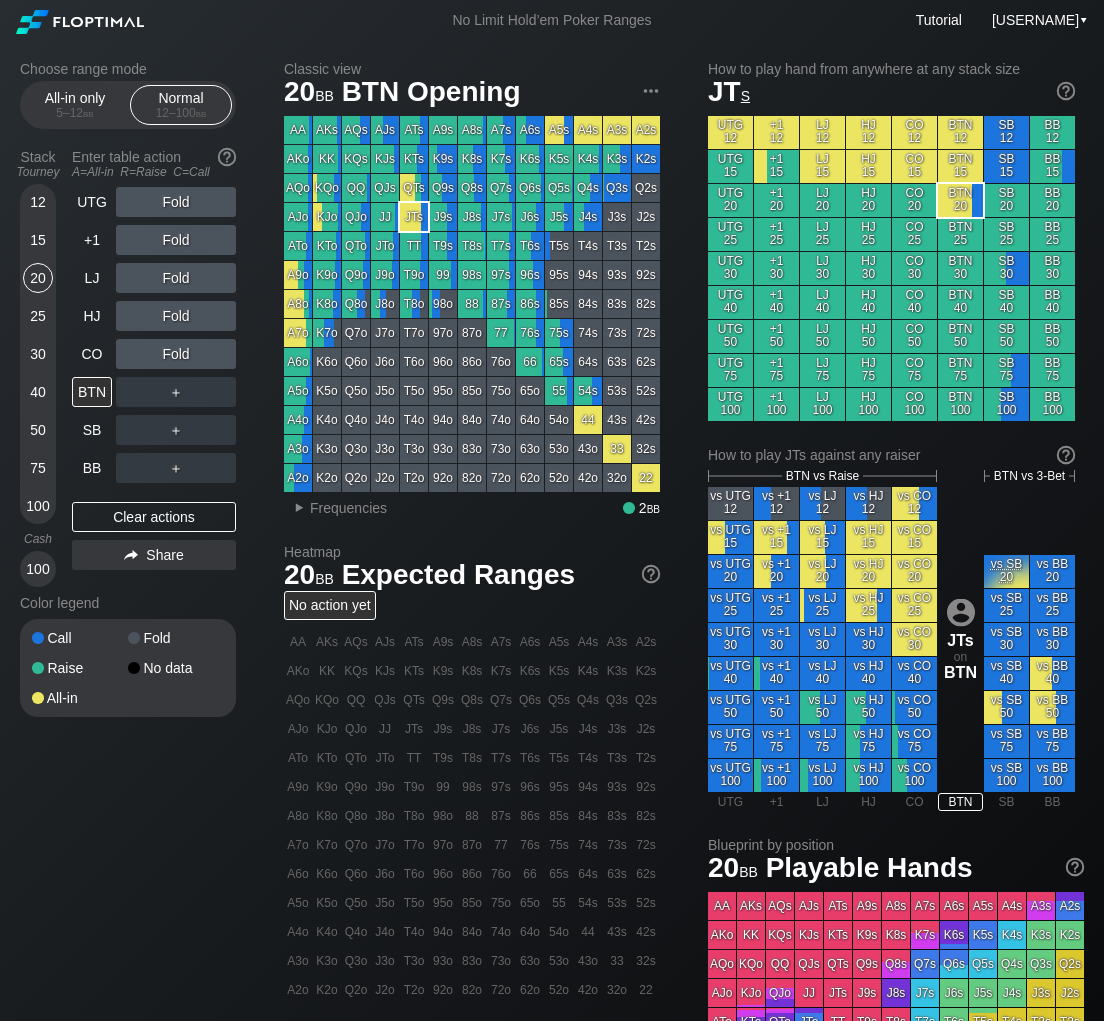 scroll, scrollTop: 0, scrollLeft: 0, axis: both 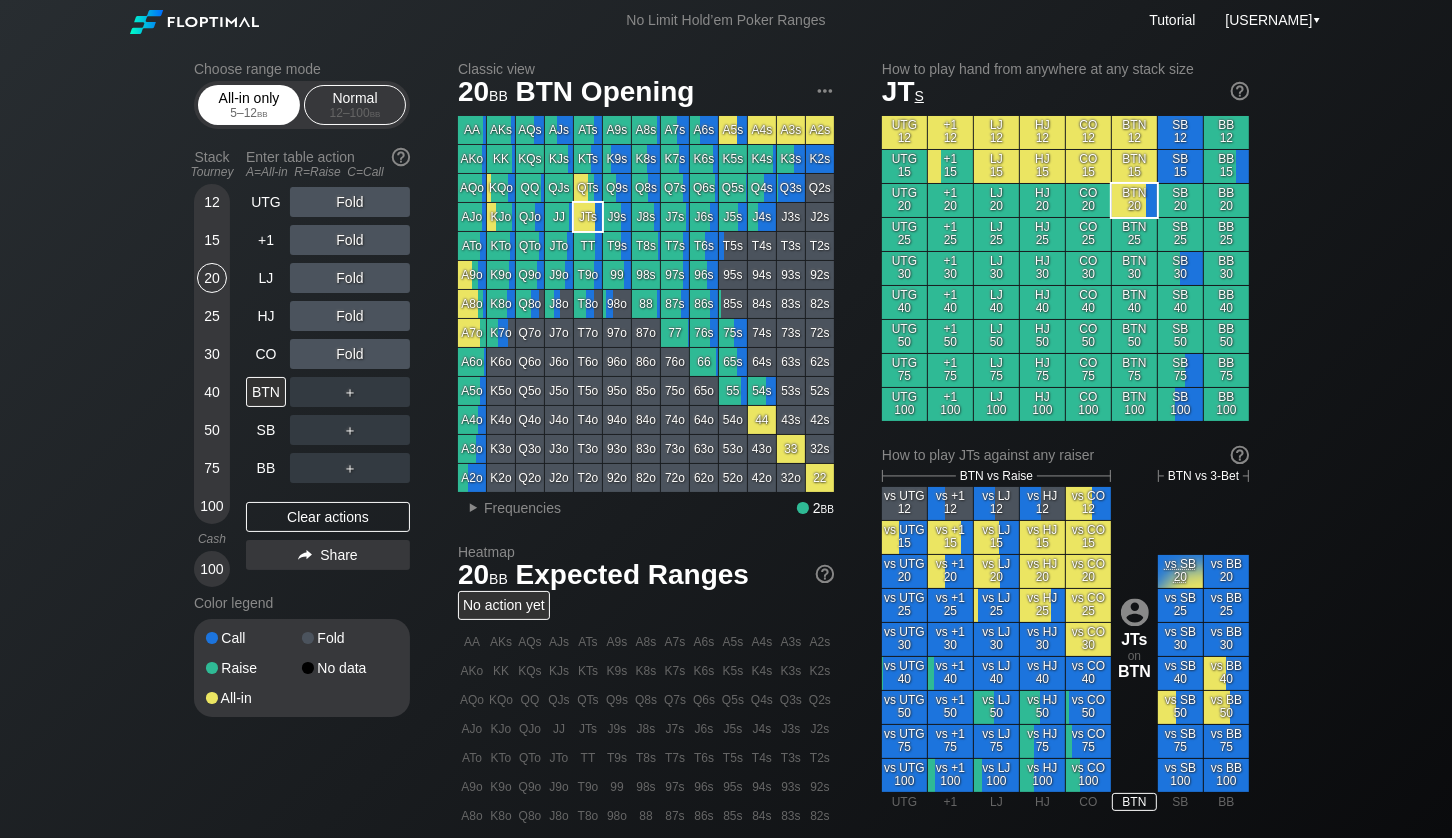 click on "5 – 12 bb" at bounding box center [249, 113] 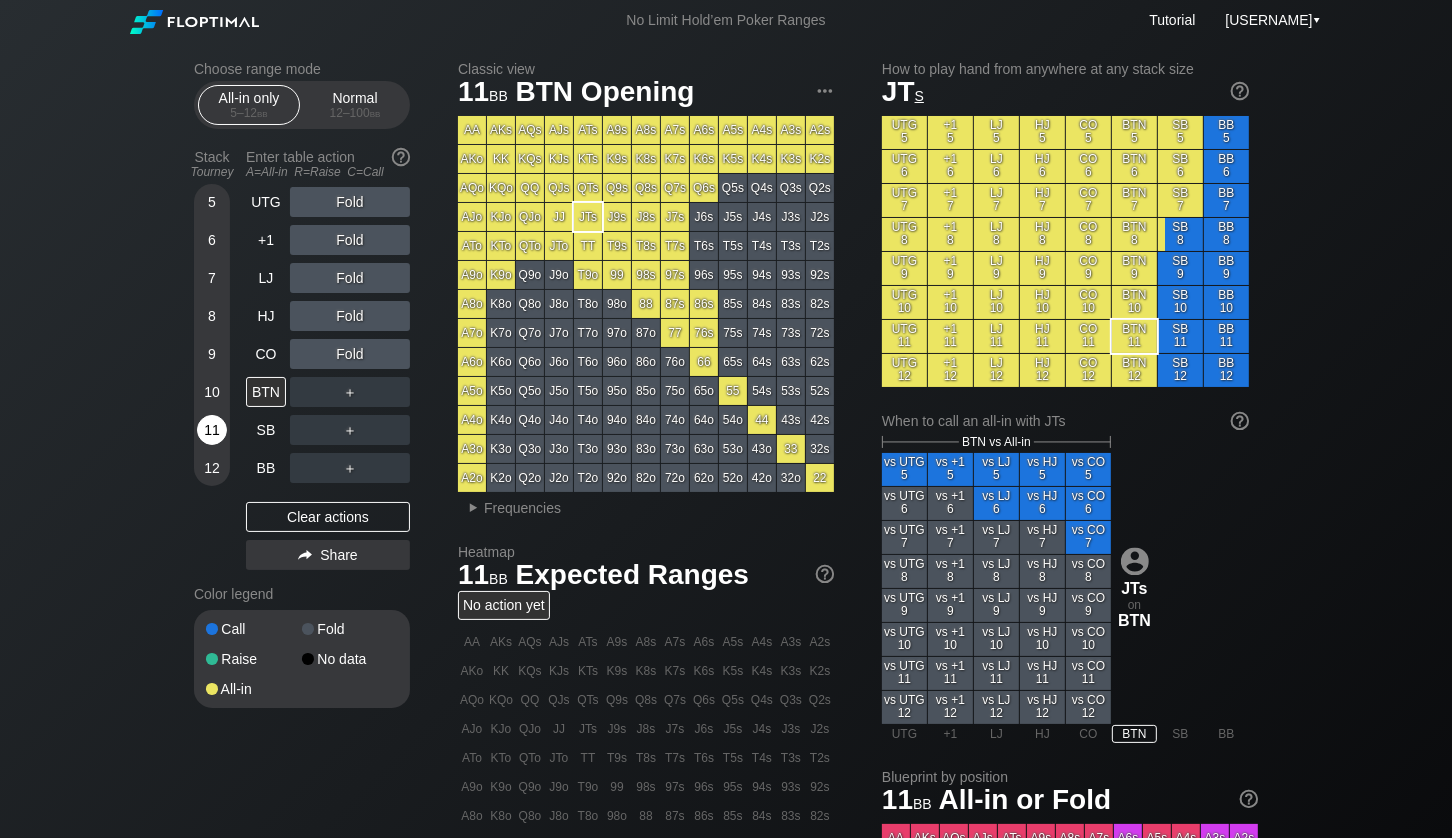 click on "11" at bounding box center (212, 430) 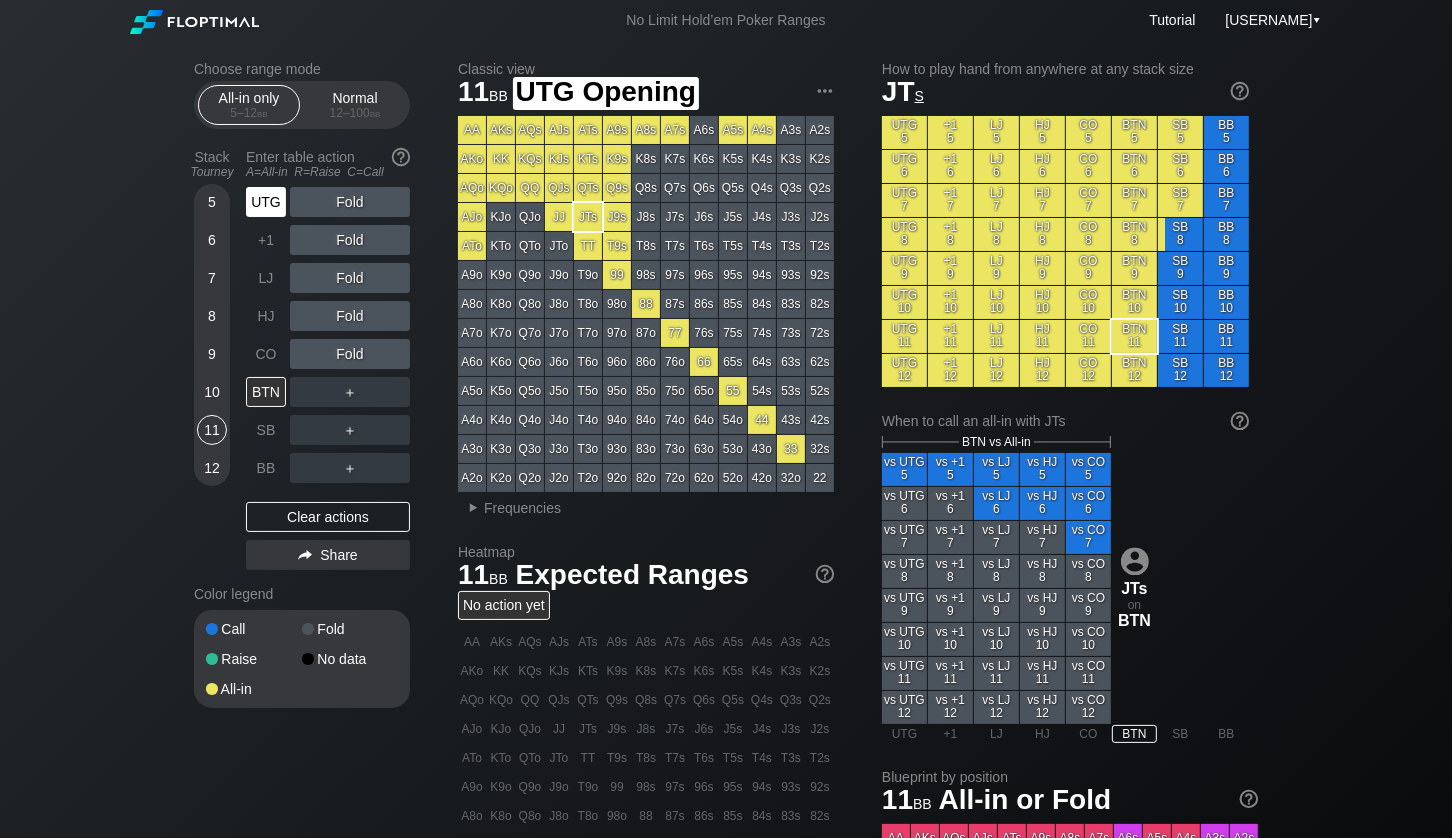 click on "UTG" at bounding box center (266, 202) 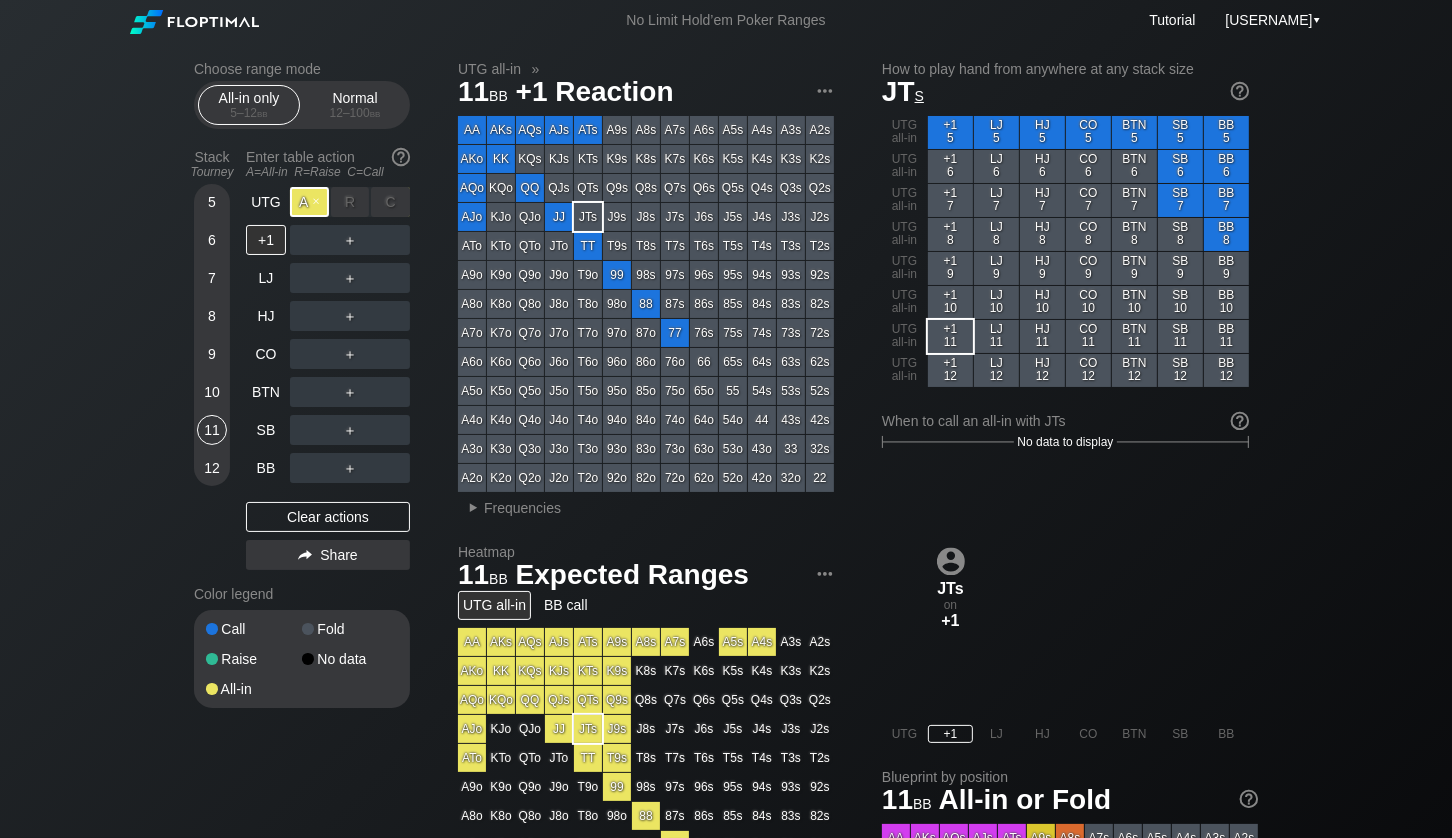 click on "A ✕" at bounding box center (309, 202) 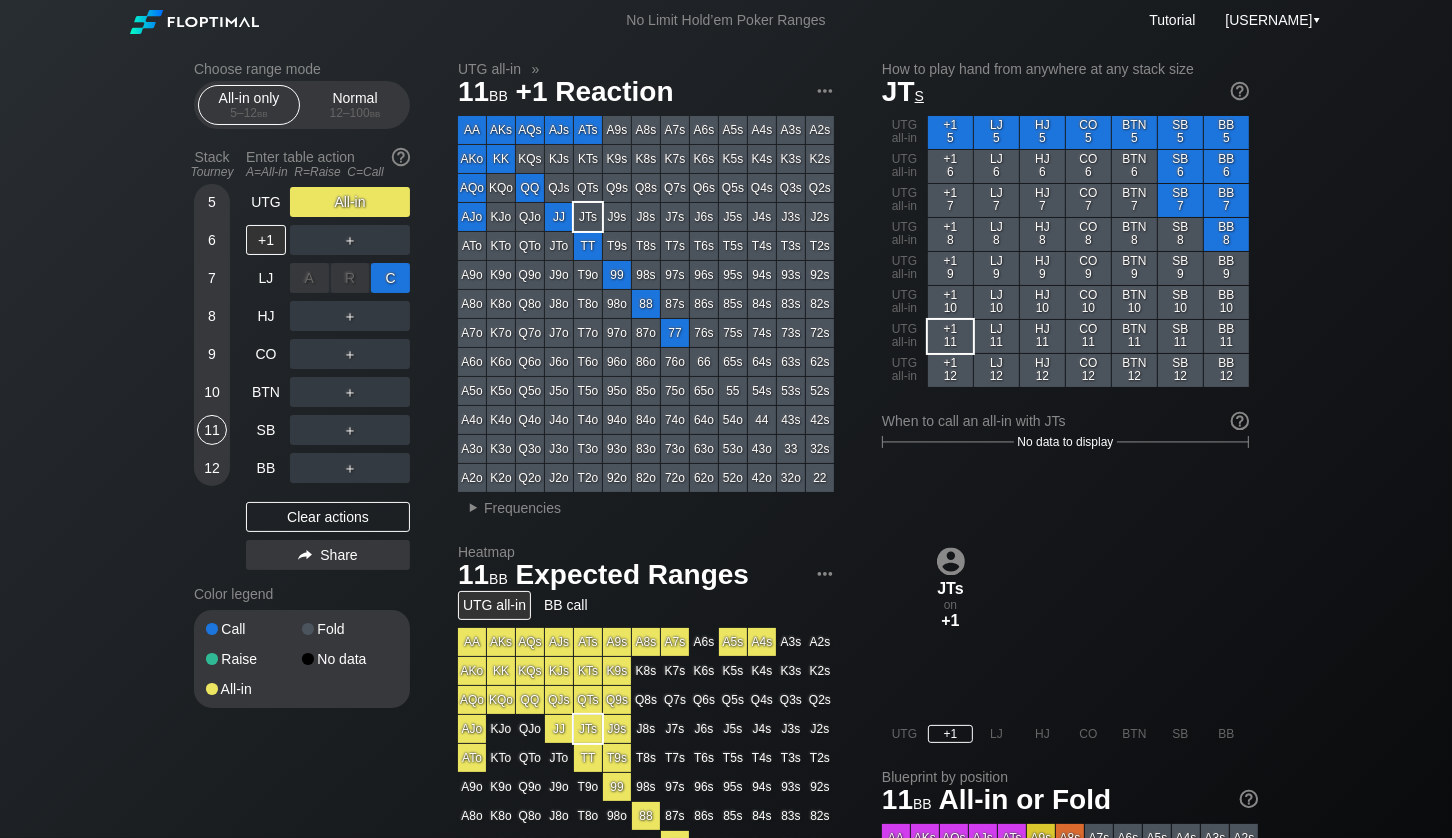 click on "C ✕" at bounding box center (390, 278) 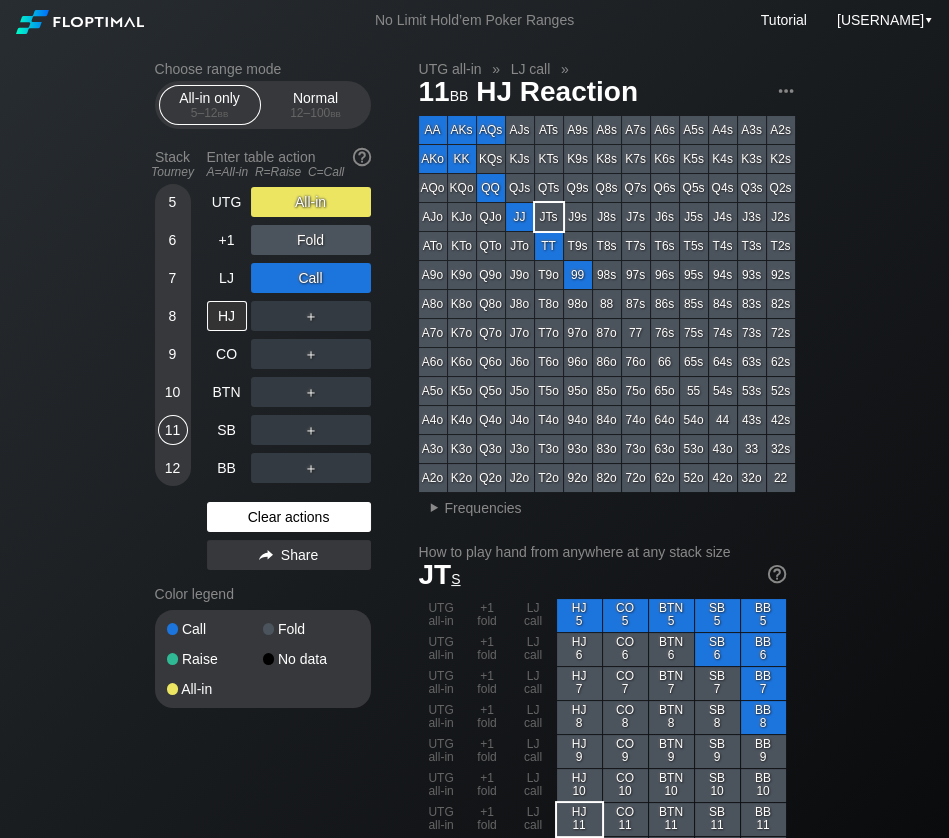 click on "Clear actions" at bounding box center [289, 517] 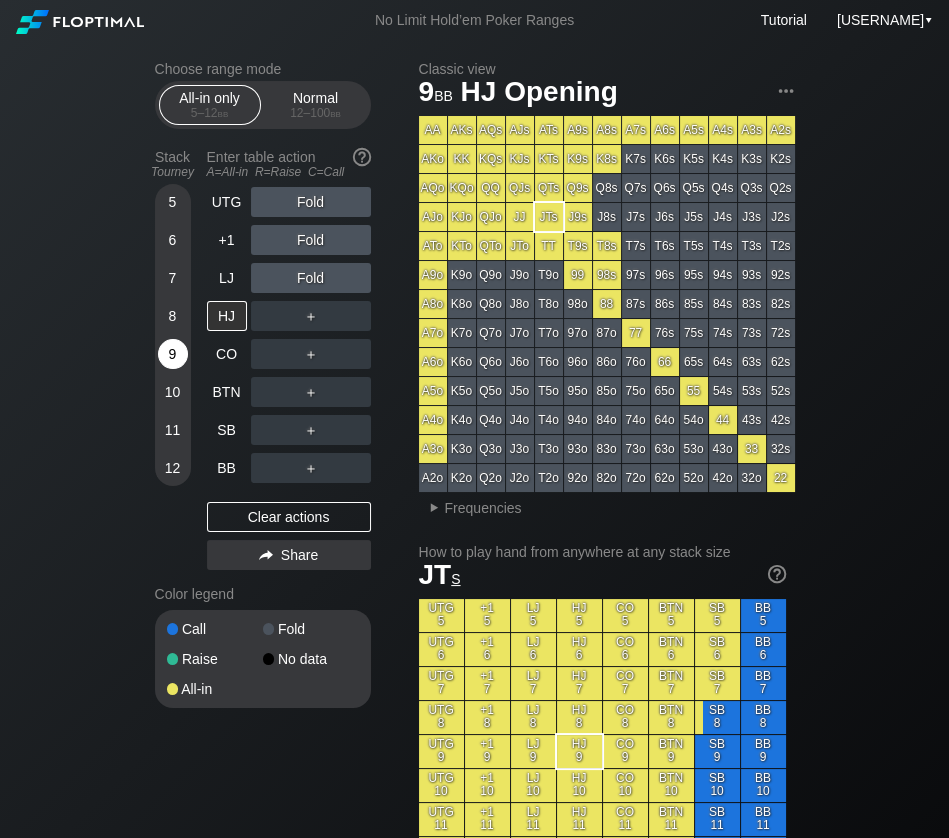 click on "9" at bounding box center [173, 354] 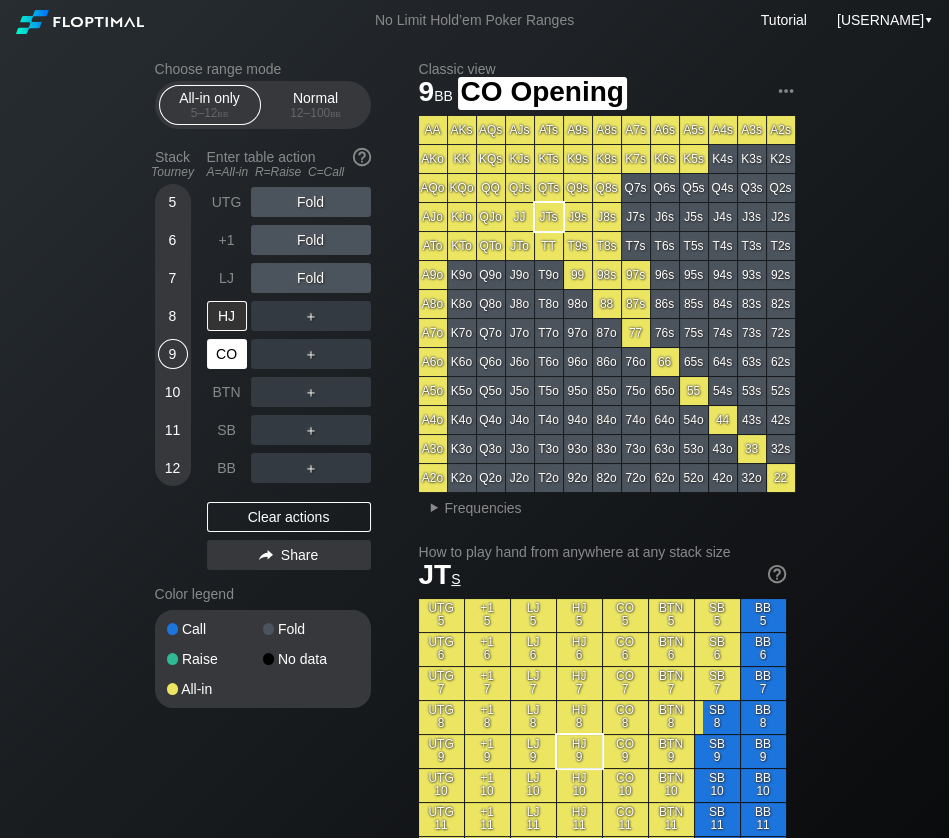 click on "CO" at bounding box center (227, 354) 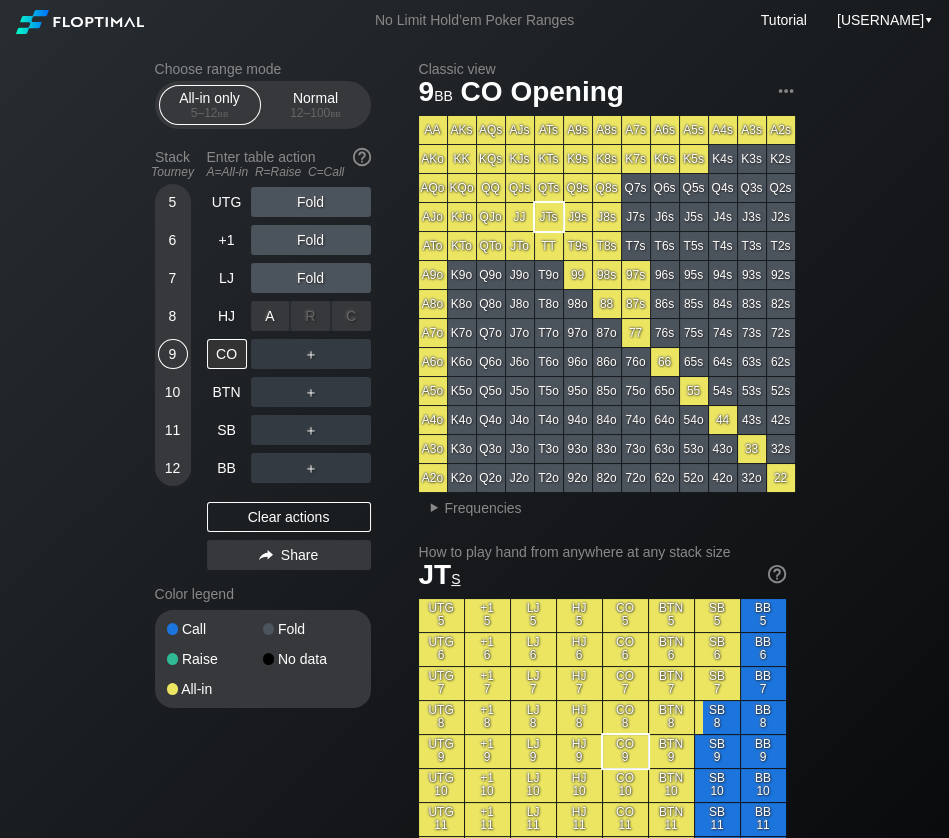 click on "A ✕" at bounding box center (270, 316) 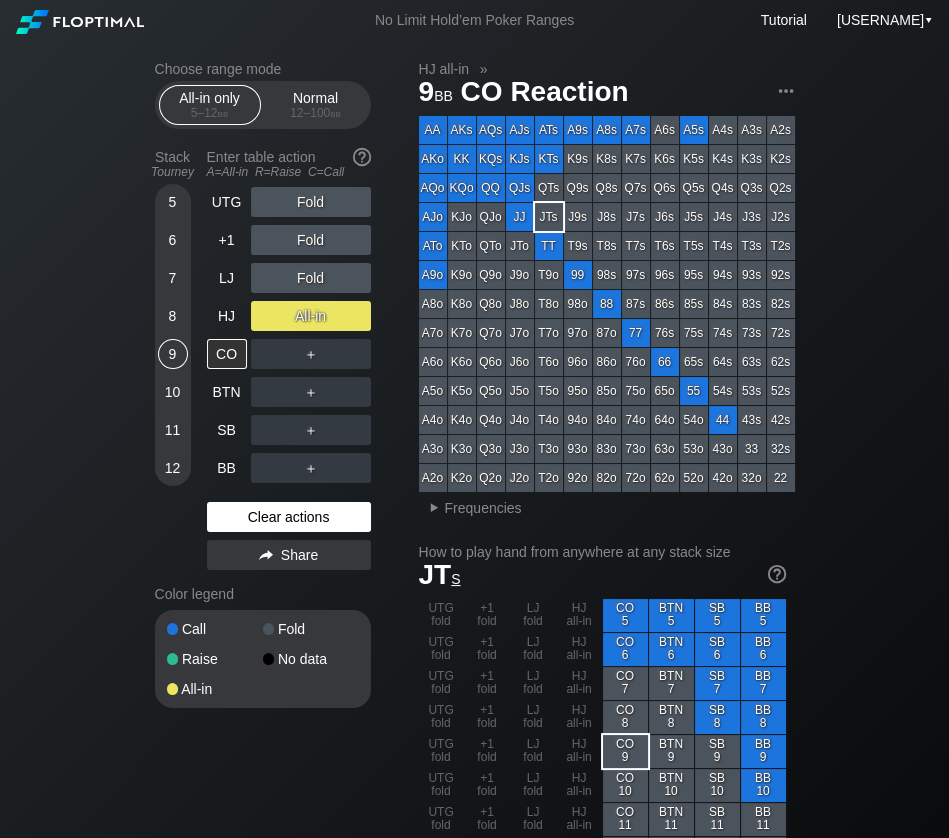 click on "Clear actions" at bounding box center (289, 517) 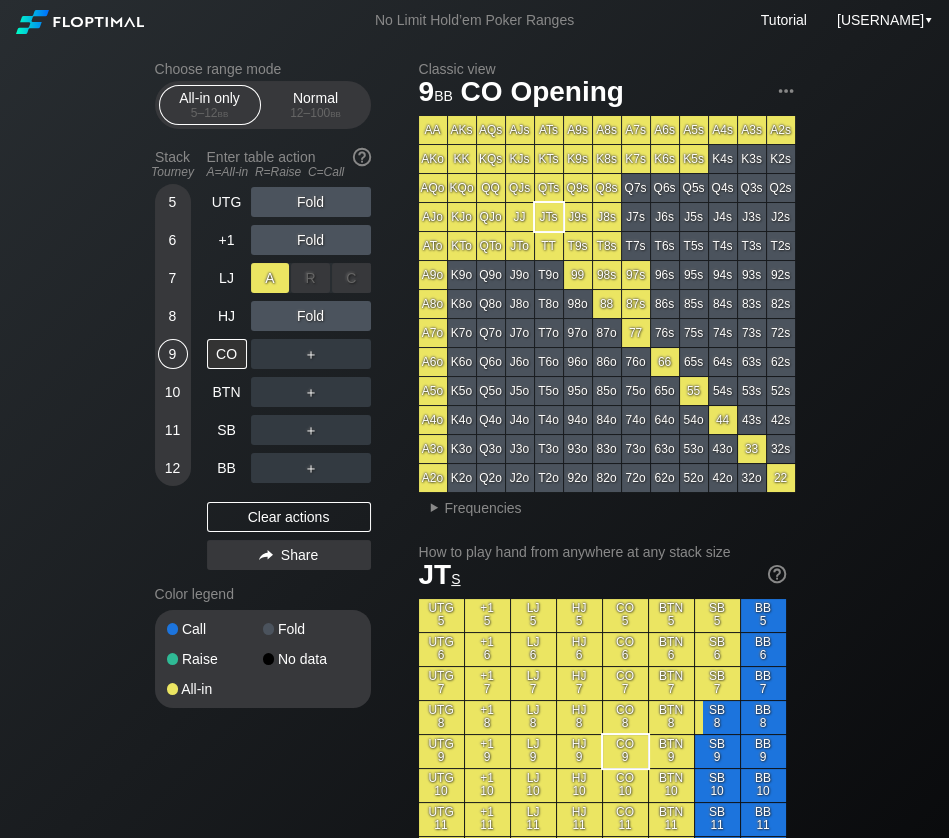 click on "A ✕" at bounding box center (270, 278) 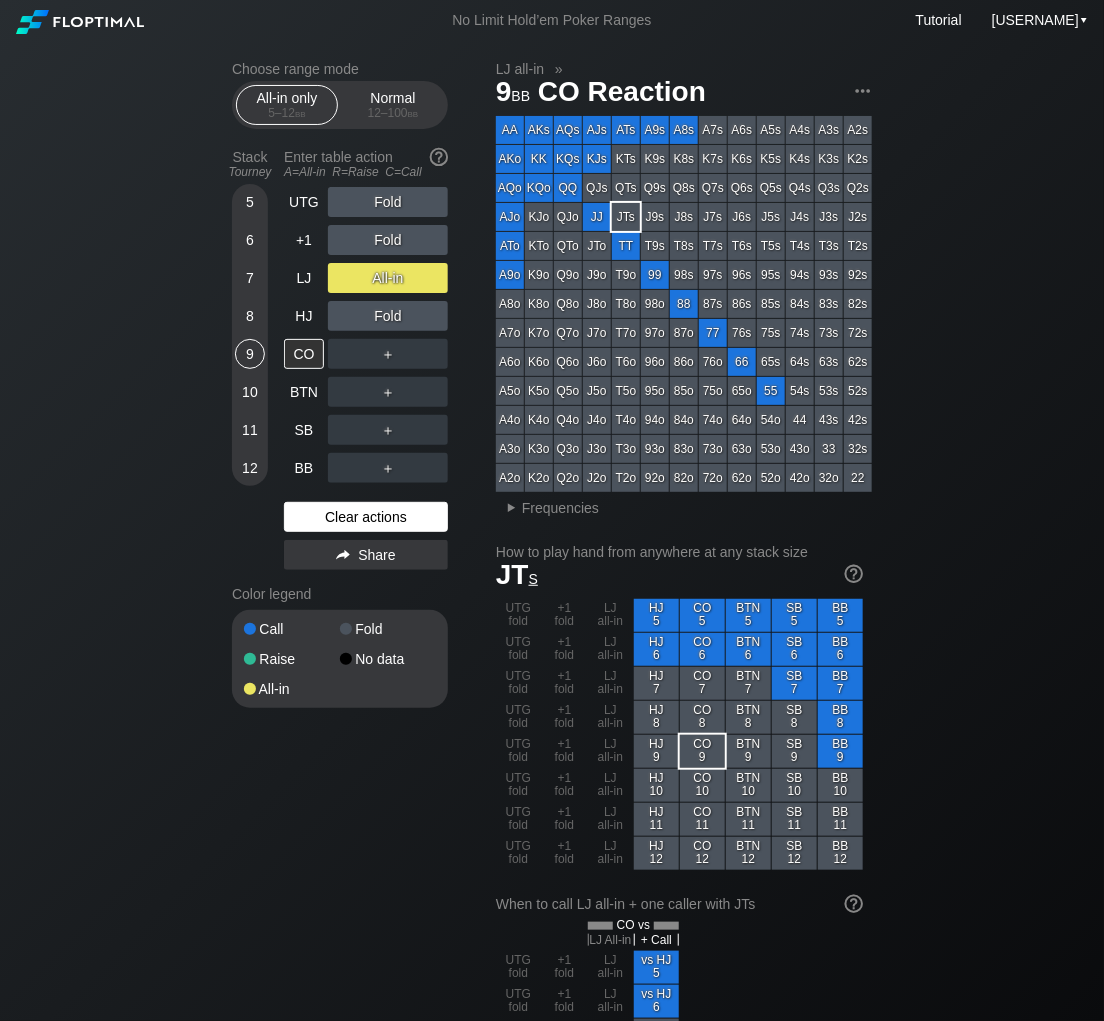 click on "Clear actions" at bounding box center [366, 517] 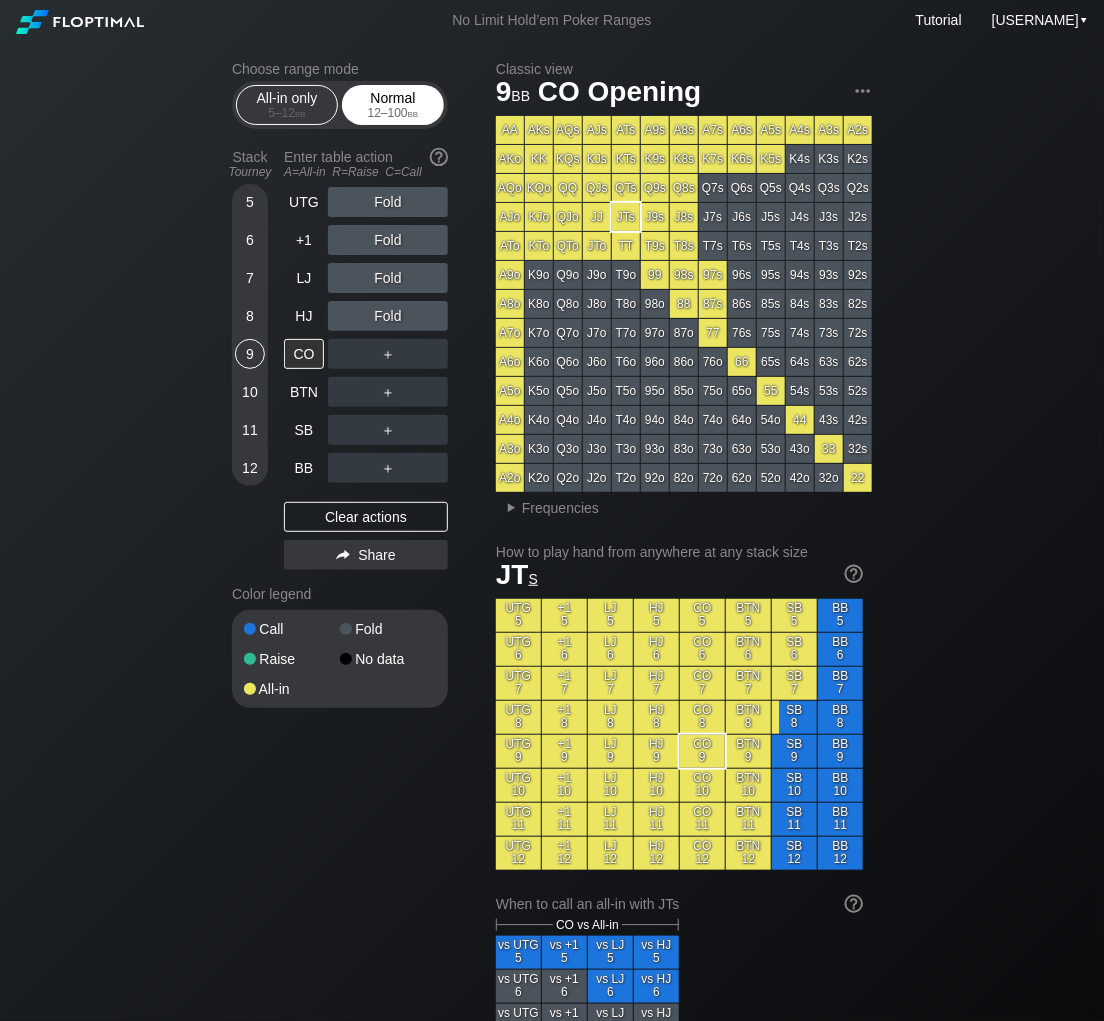 click on "Normal 12 – 100 bb" at bounding box center [393, 105] 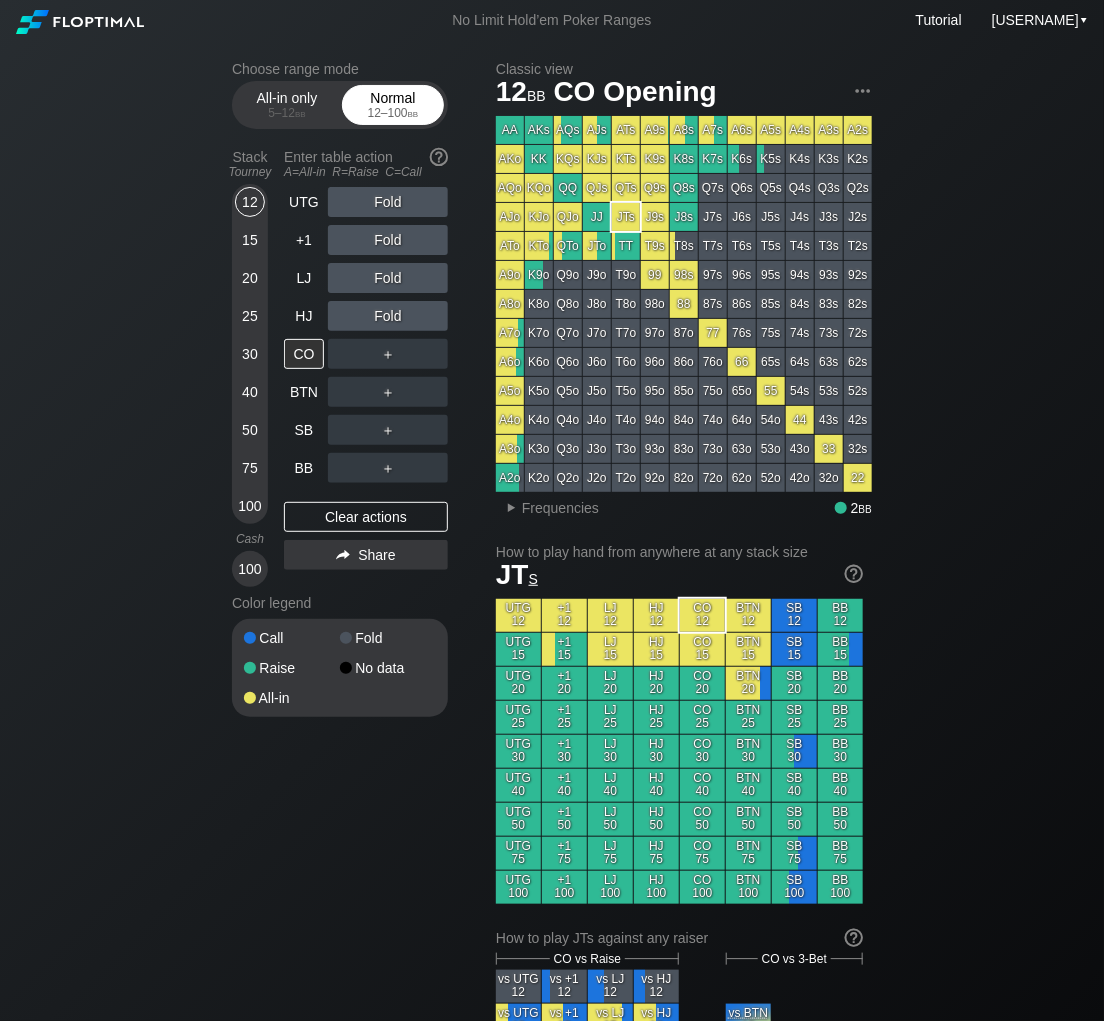 click on "bb" at bounding box center (413, 113) 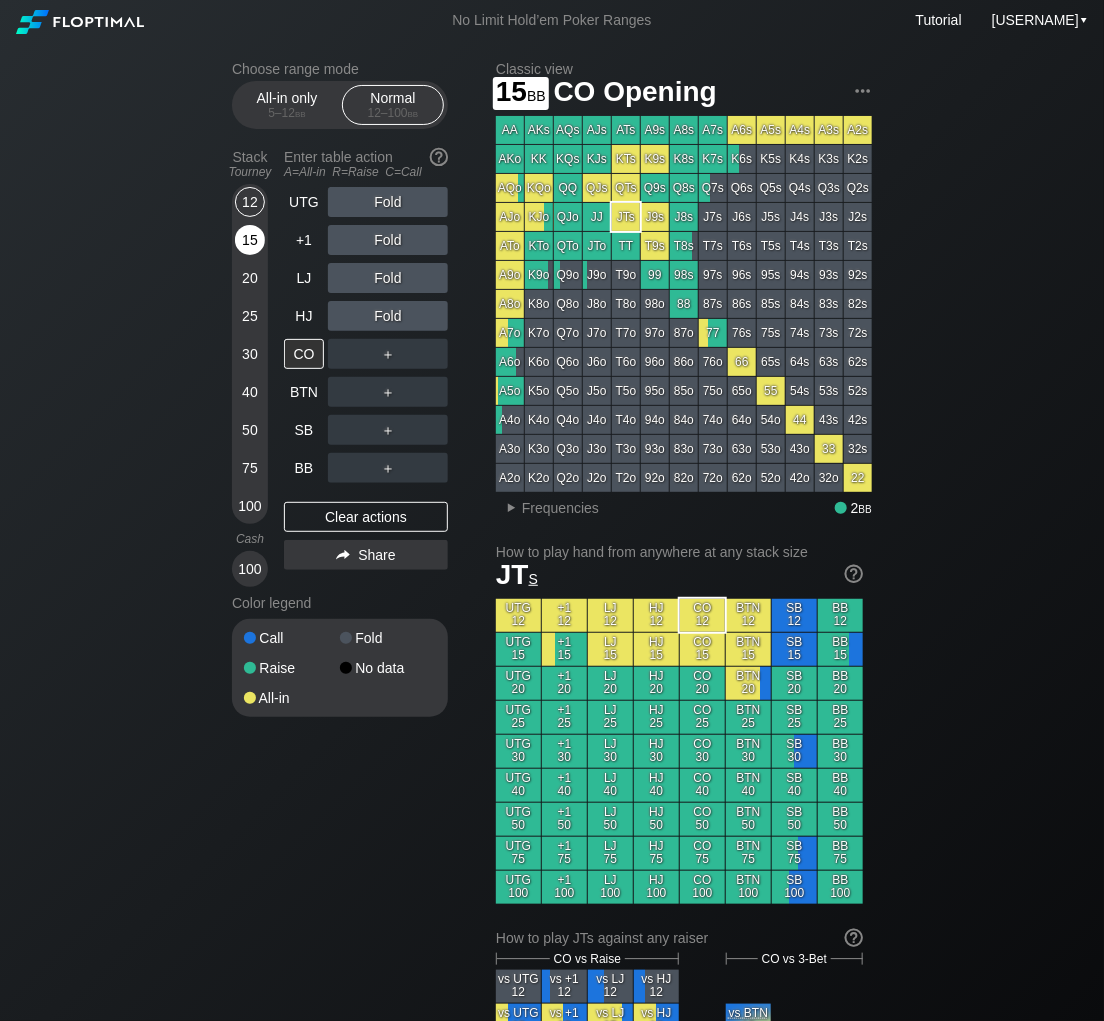 click on "15" at bounding box center [250, 240] 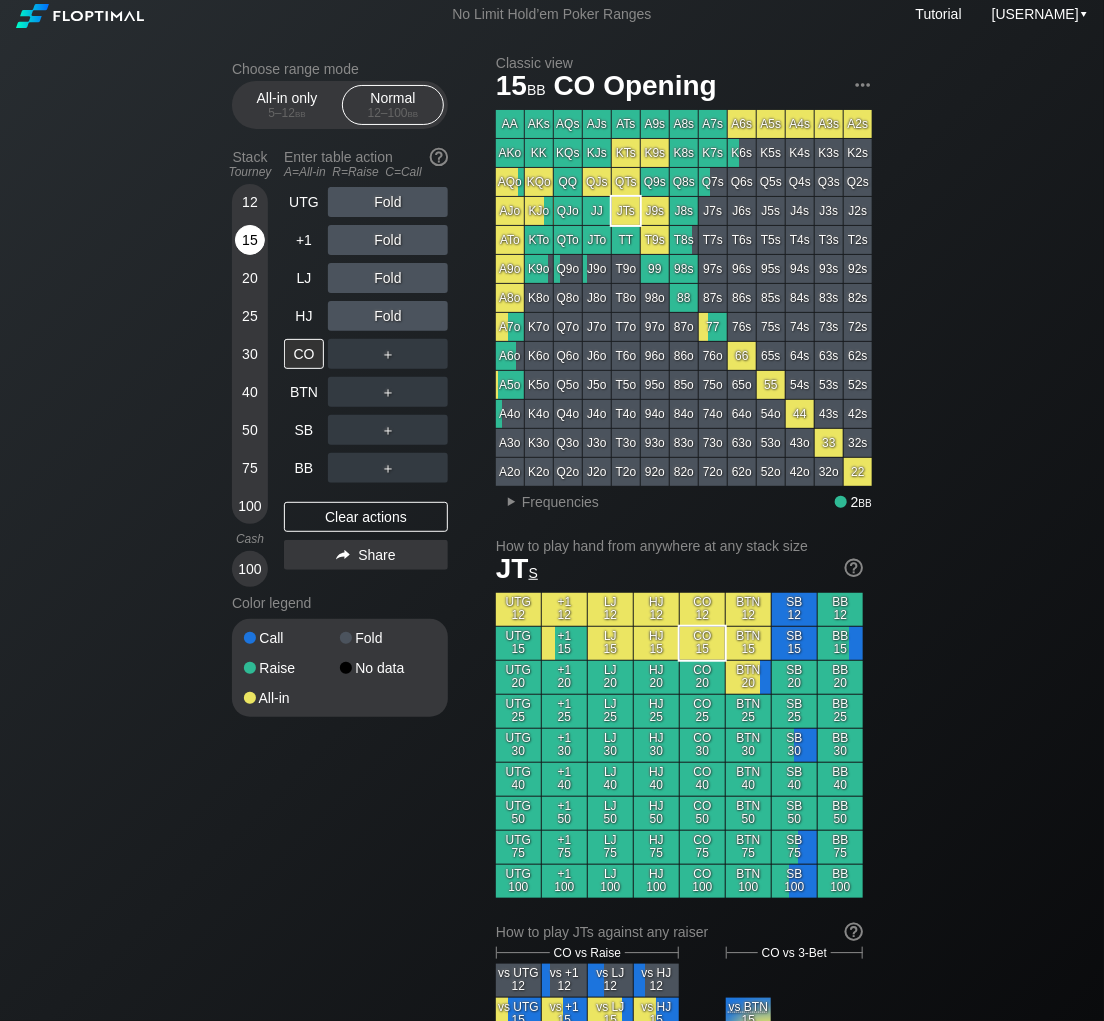 scroll, scrollTop: 18, scrollLeft: 0, axis: vertical 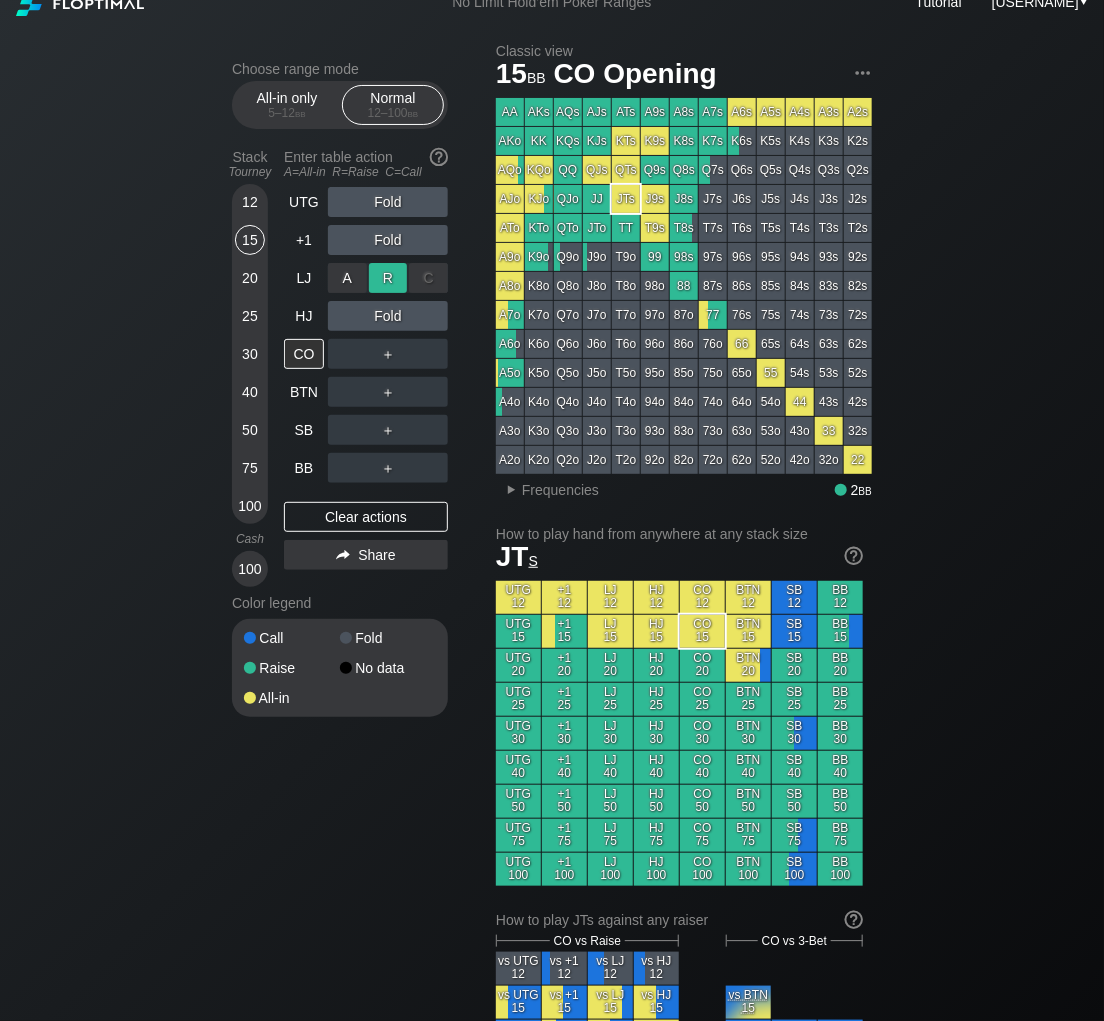 click on "R ✕" at bounding box center (388, 278) 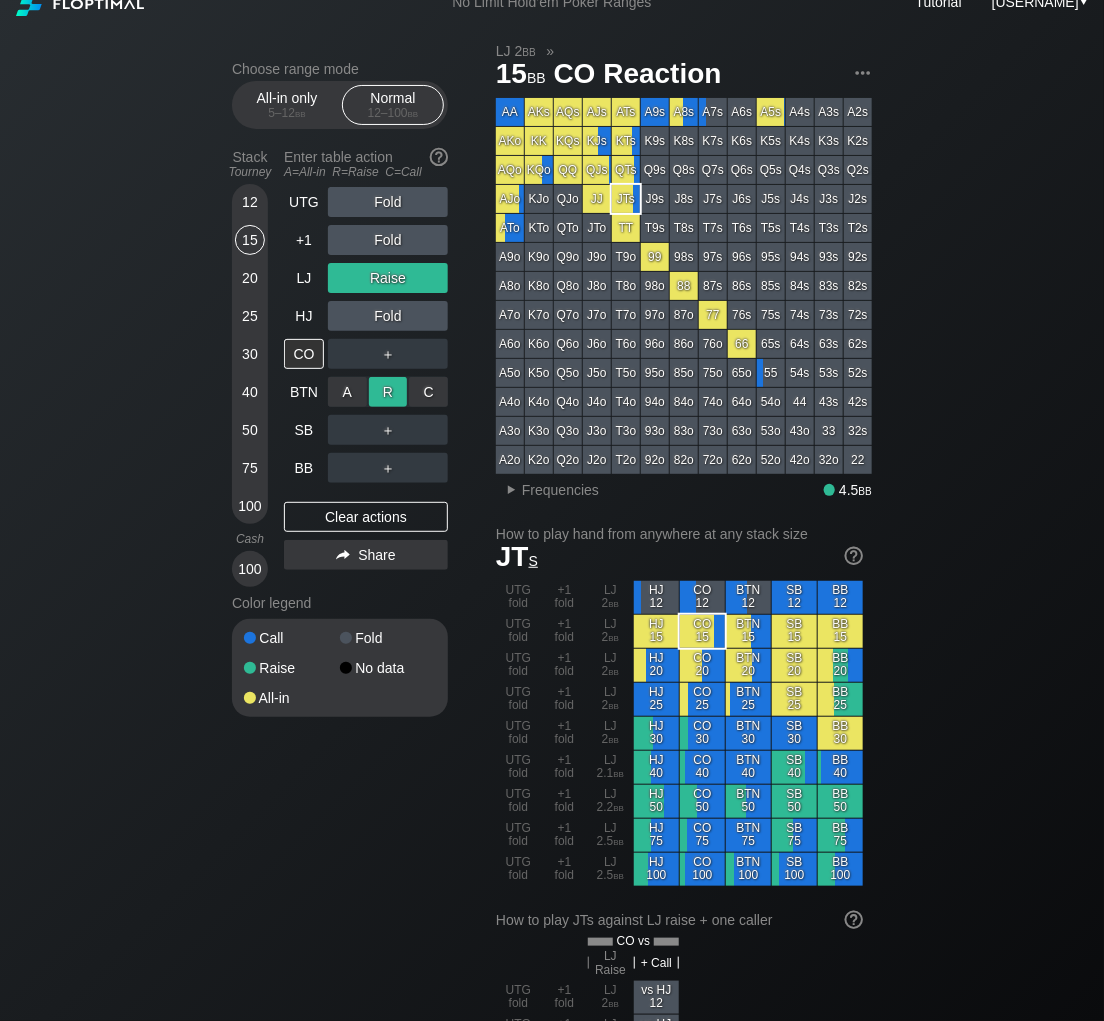 click on "R ✕" at bounding box center (388, 392) 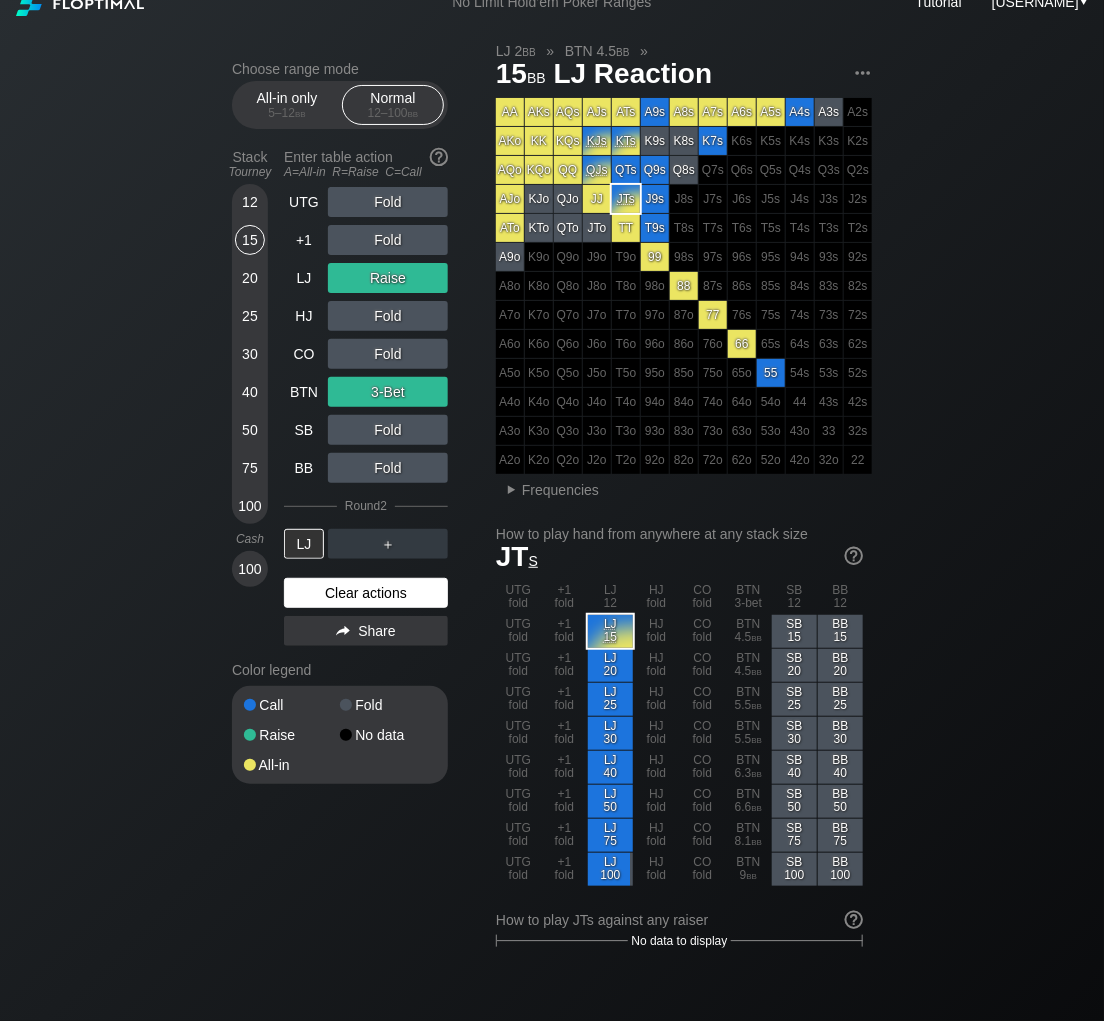 click on "Clear actions" at bounding box center (366, 593) 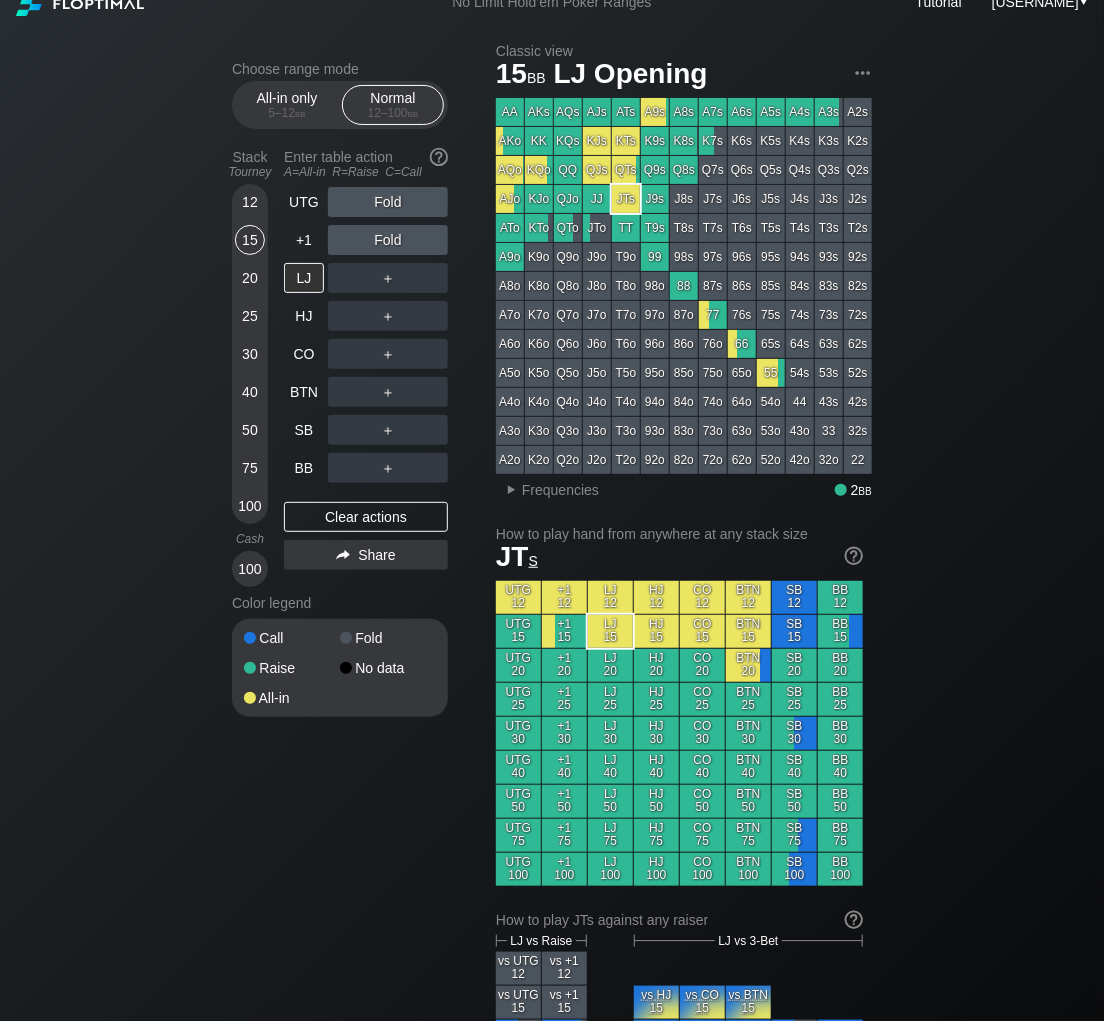 click on "Choose range mode All-in only [NUMBER] – [NUMBER] bb Normal [NUMBER] – [NUMBER] bb Stack Tourney Enter table action A=All-in  R=Raise  C=Call [NUMBER] [NUMBER] [NUMBER] [NUMBER] [NUMBER] [NUMBER] [NUMBER] [NUMBER] [NUMBER] Cash [NUMBER] UTG Fold +1 Fold LJ ＋ HJ ＋ CO ＋ BTN ＋ SB ＋ BB ＋ Clear actions Share Color legend   Call   Fold   Raise   No data   All-in Classic view [NUMBER] bb   LJ   Opening AA AKs AQs AJs ATs A9s A8s A7s A6s A5s A4s A3s A2s AKo KK KQs KJs KTs K9s K8s K7s K6s K5s K4s K3s K2s AQo KQo QQ QJs QTs Q9s Q8s Q7s Q6s Q5s Q4s Q3s Q2s AJo KJo QJo JJ JTs J9s J8s J7s J6s J5s J4s J3s J2s ATo KTo QTo JTo TT T9s T8s T7s T6s T5s T4s T3s T2s A9o K9o Q9o J9o T9o 99 98s 97s 96s 95s 94s 93s 92s A8o K8o Q8o J8o T8o 98o 88 87s 86s 85s 84s 83s 82s A7o K7o Q7o J7o T7o 97o 87o 77 76s 75s 74s 73s 72s A6o K6o Q6o J6o T6o 96o 86o 76o 66 65s 64s 63s 62s A5o K5o Q5o J5o T5o 95o 85o 75o 65o 55 54s 53s 52s A4o K4o Q4o J4o T4o 94o 84o 74o 64o 54o 44 43s 42s A3o K3o Q3o J3o T3o 93o 83o 73o 63o 53o 43o 33 32s A2o K2o Q2o J2o T2o 92o 82o 72o 62o 52o 42o 32o 22 ▸ Frequencies   [NUMBER] bbJT s [NUMBER]" at bounding box center [552, 1146] 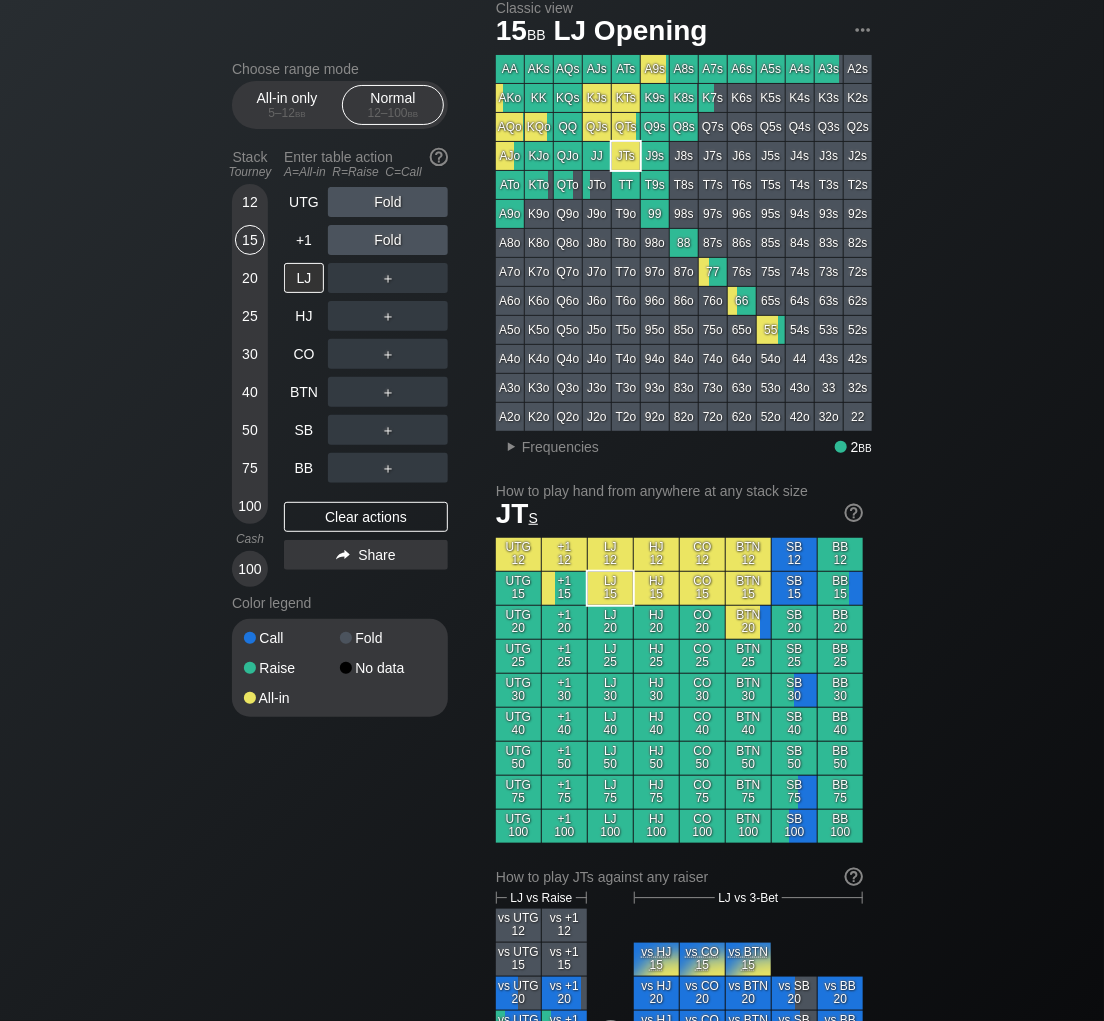scroll, scrollTop: 65, scrollLeft: 0, axis: vertical 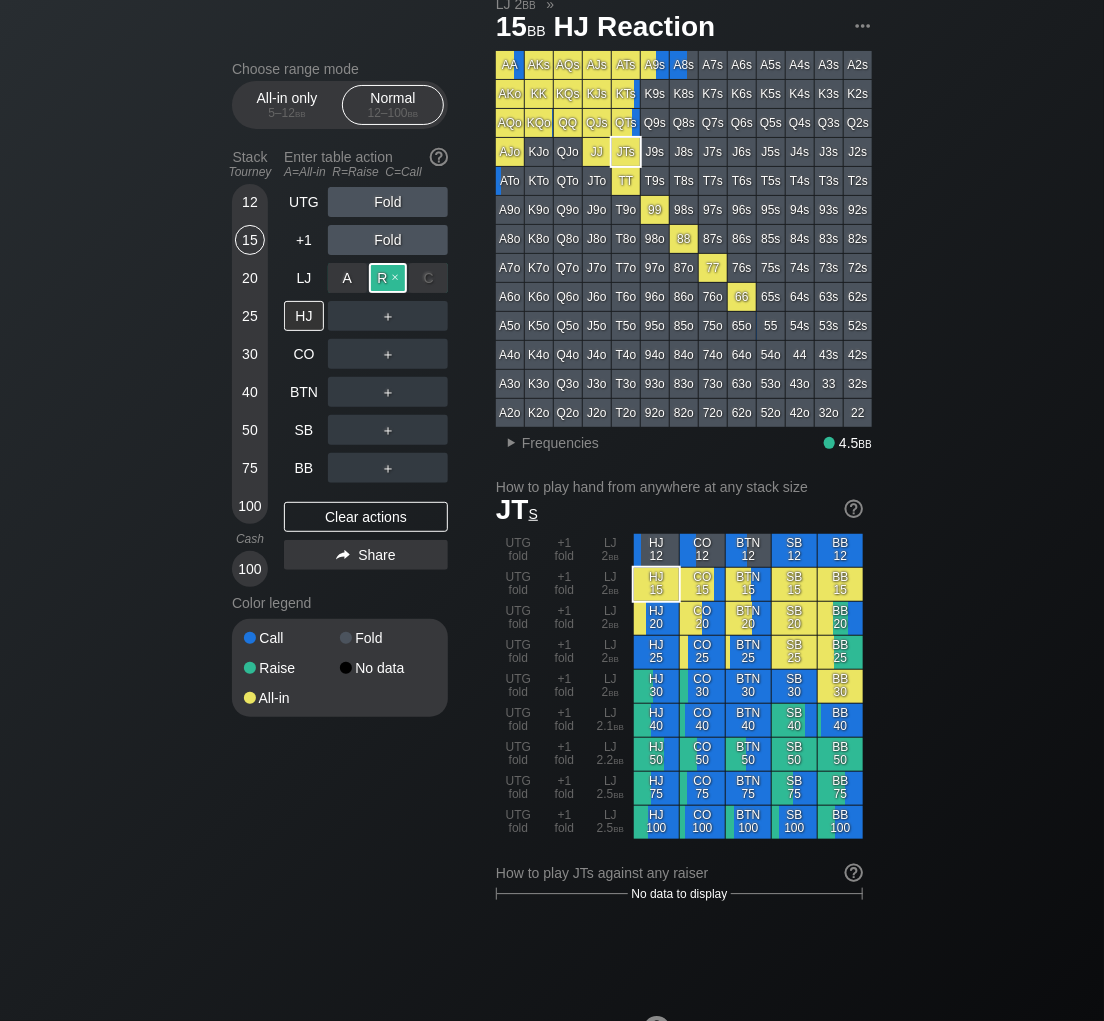 click on "R ✕" at bounding box center [388, 278] 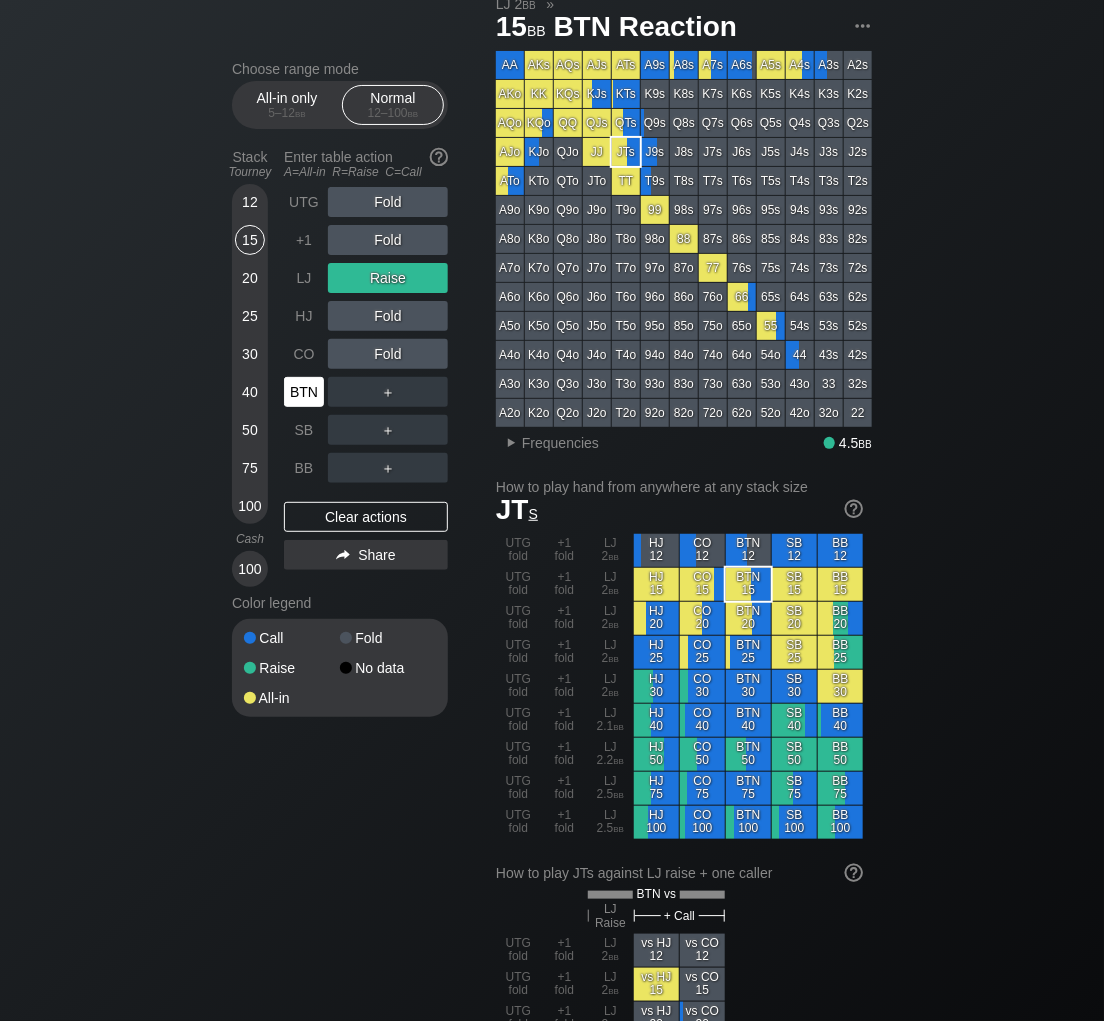 click on "BTN" at bounding box center (304, 392) 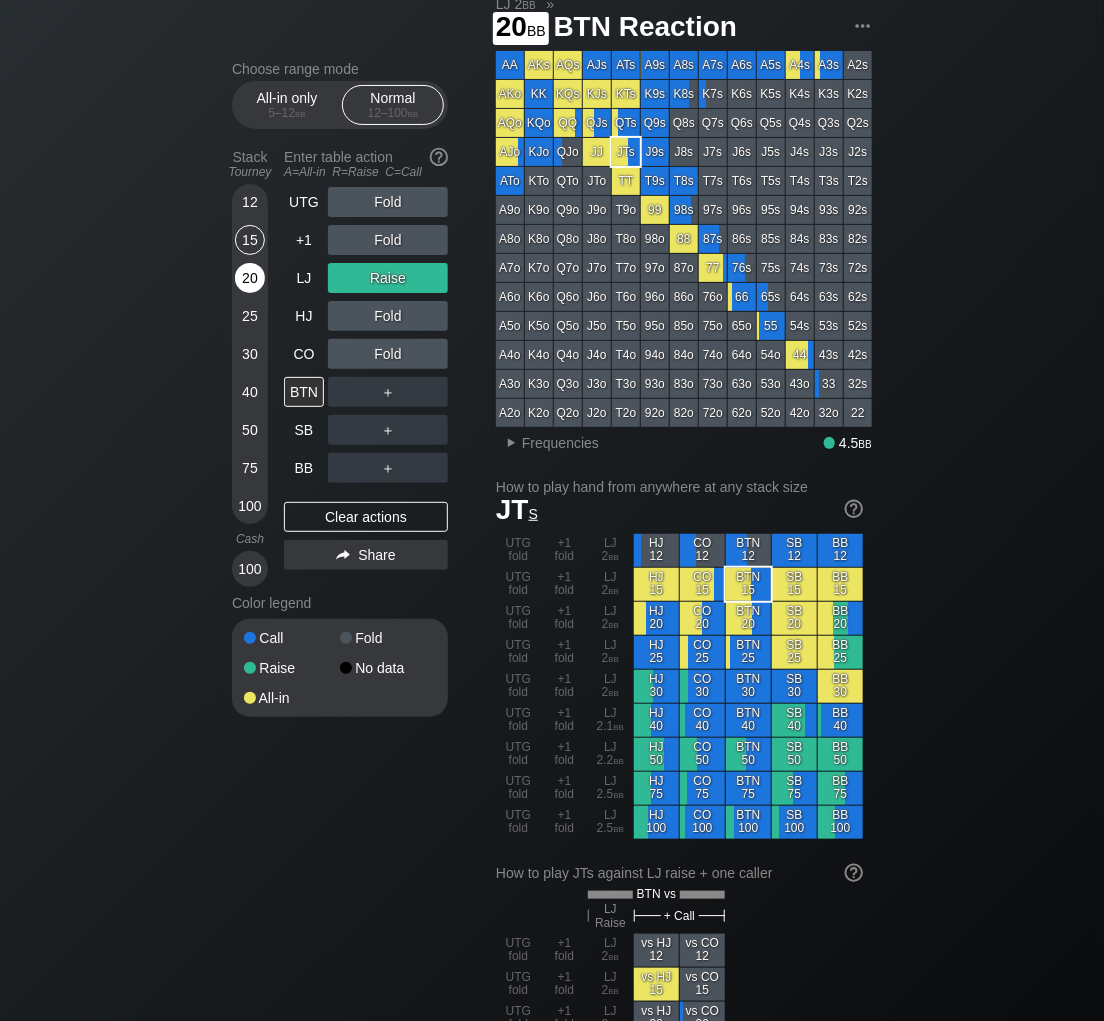 click on "20" at bounding box center [250, 278] 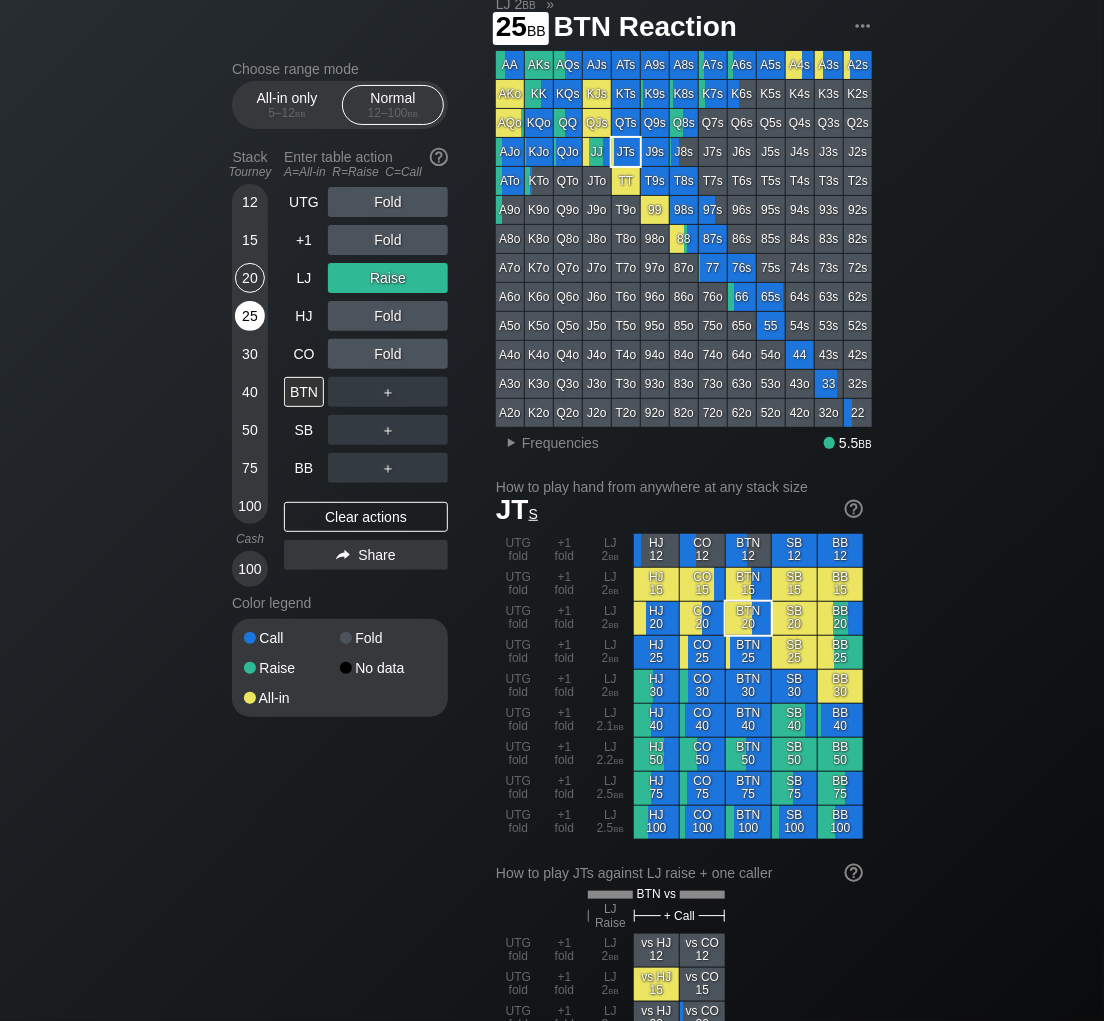 click on "25" at bounding box center (250, 320) 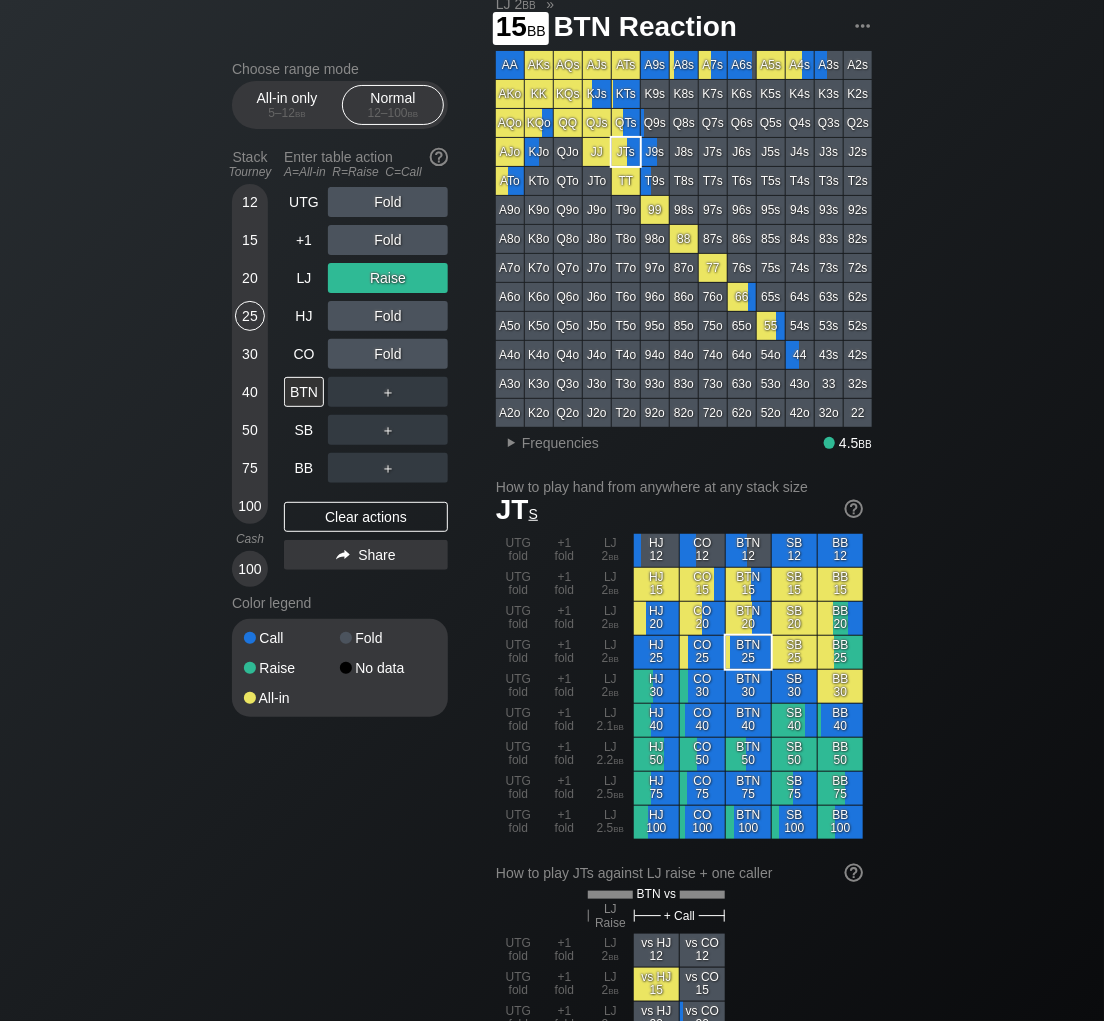 drag, startPoint x: 261, startPoint y: 243, endPoint x: 269, endPoint y: 259, distance: 17.888544 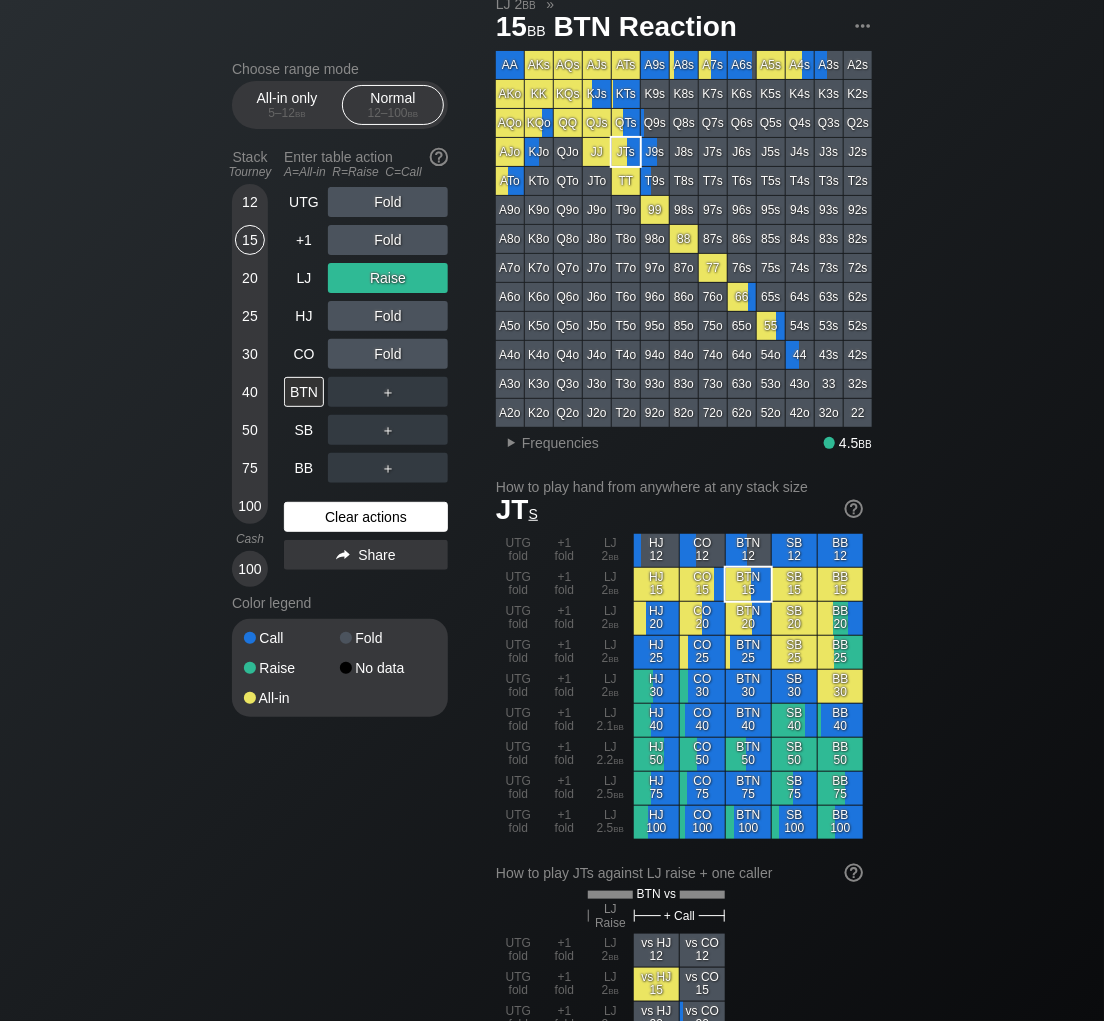click on "Clear actions" at bounding box center [366, 517] 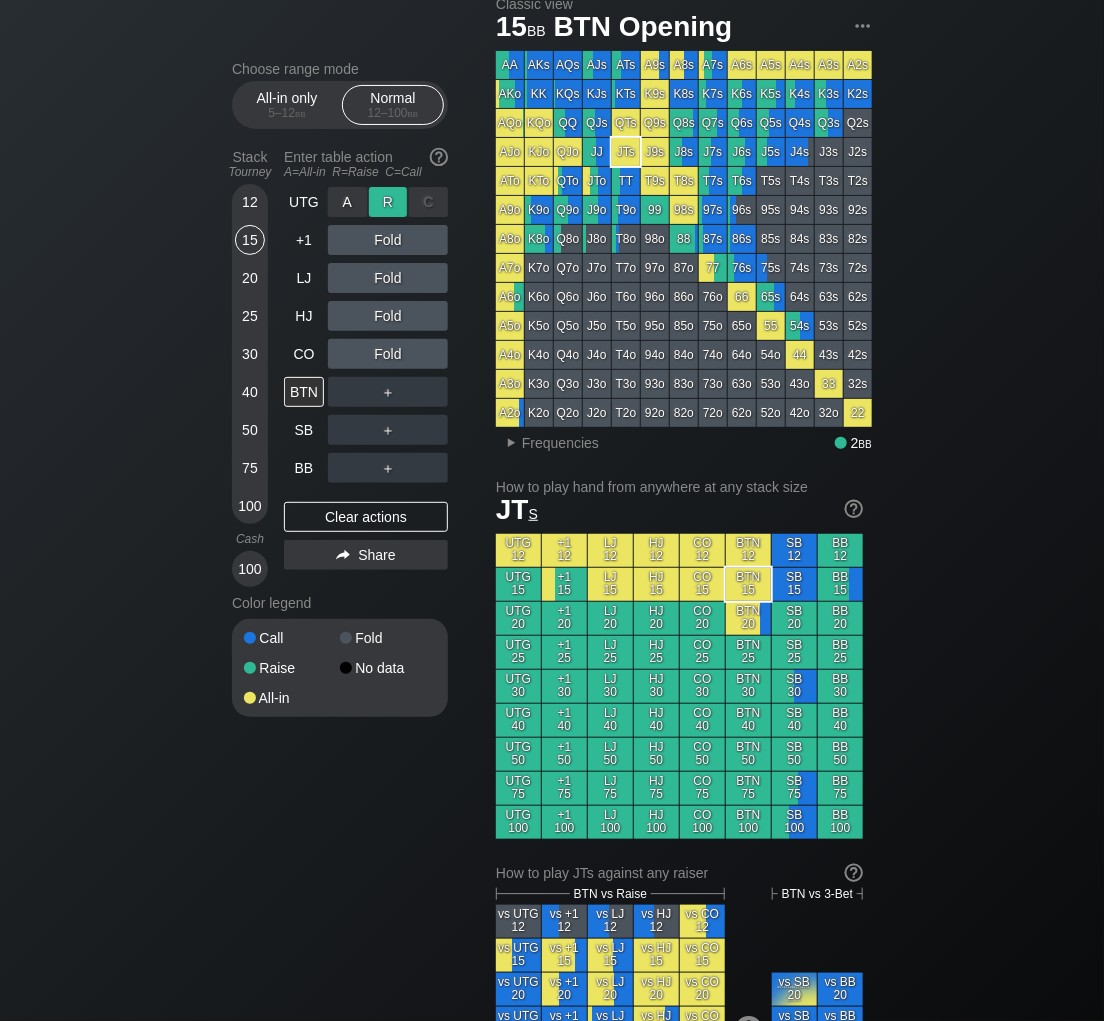 click on "R ✕" at bounding box center (388, 202) 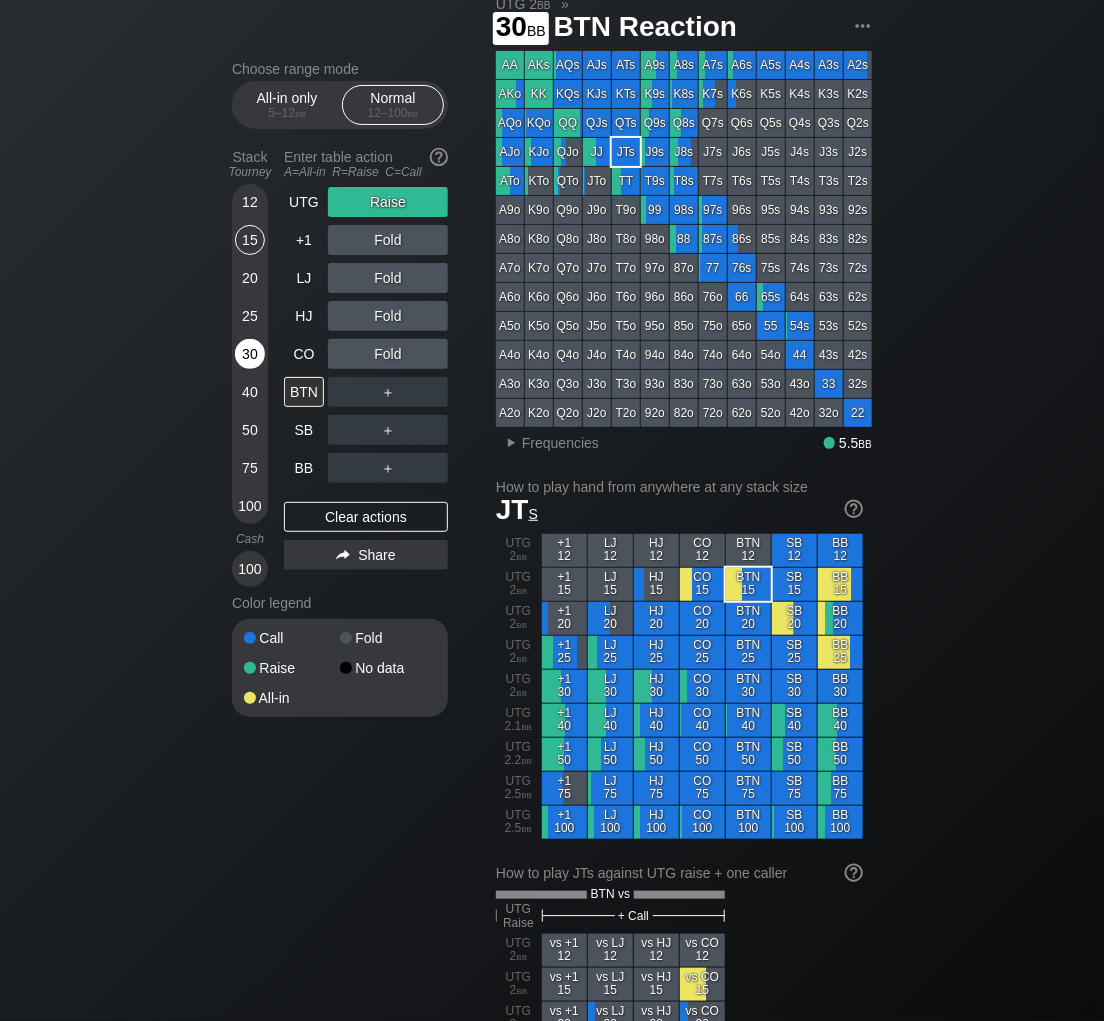 click on "30" at bounding box center [250, 354] 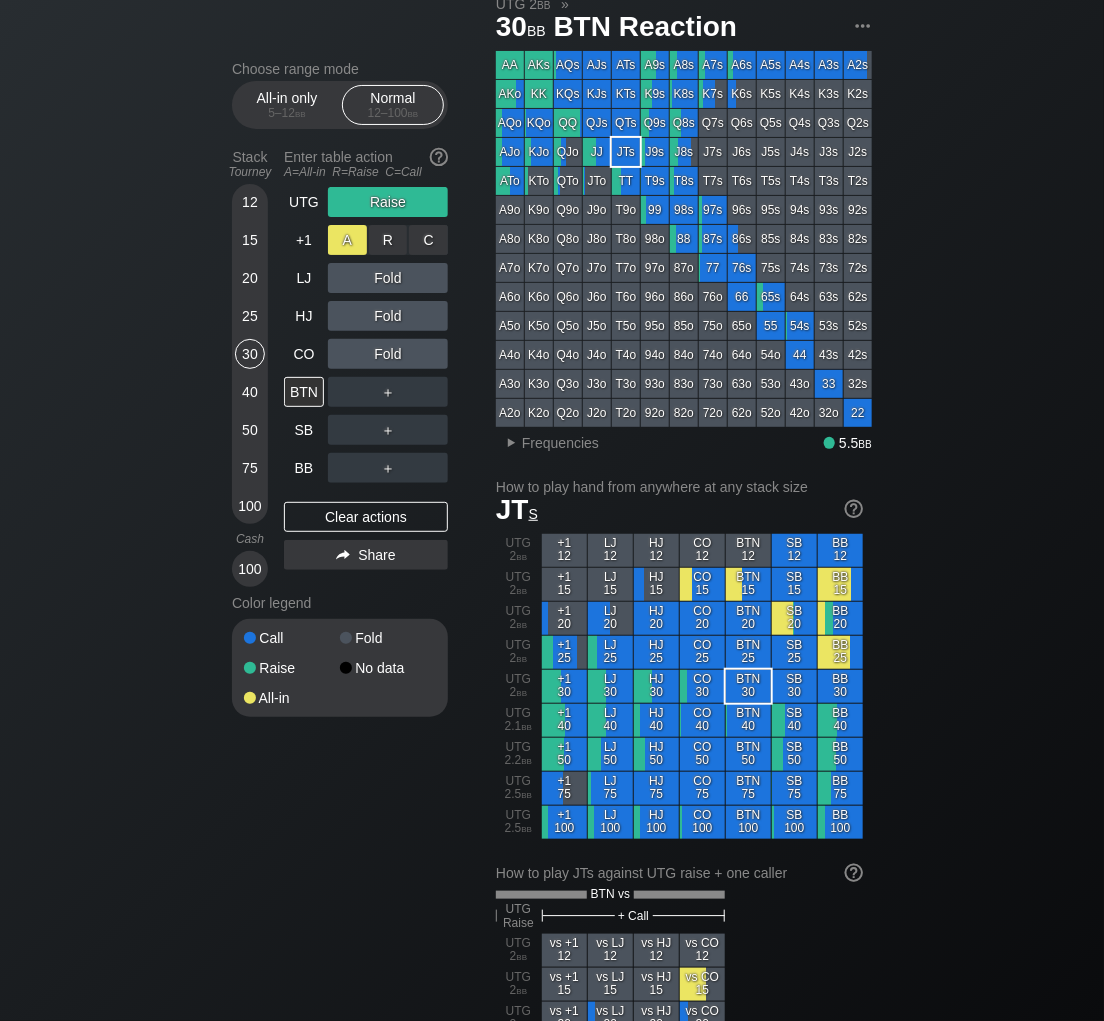 click on "A ✕" at bounding box center [347, 240] 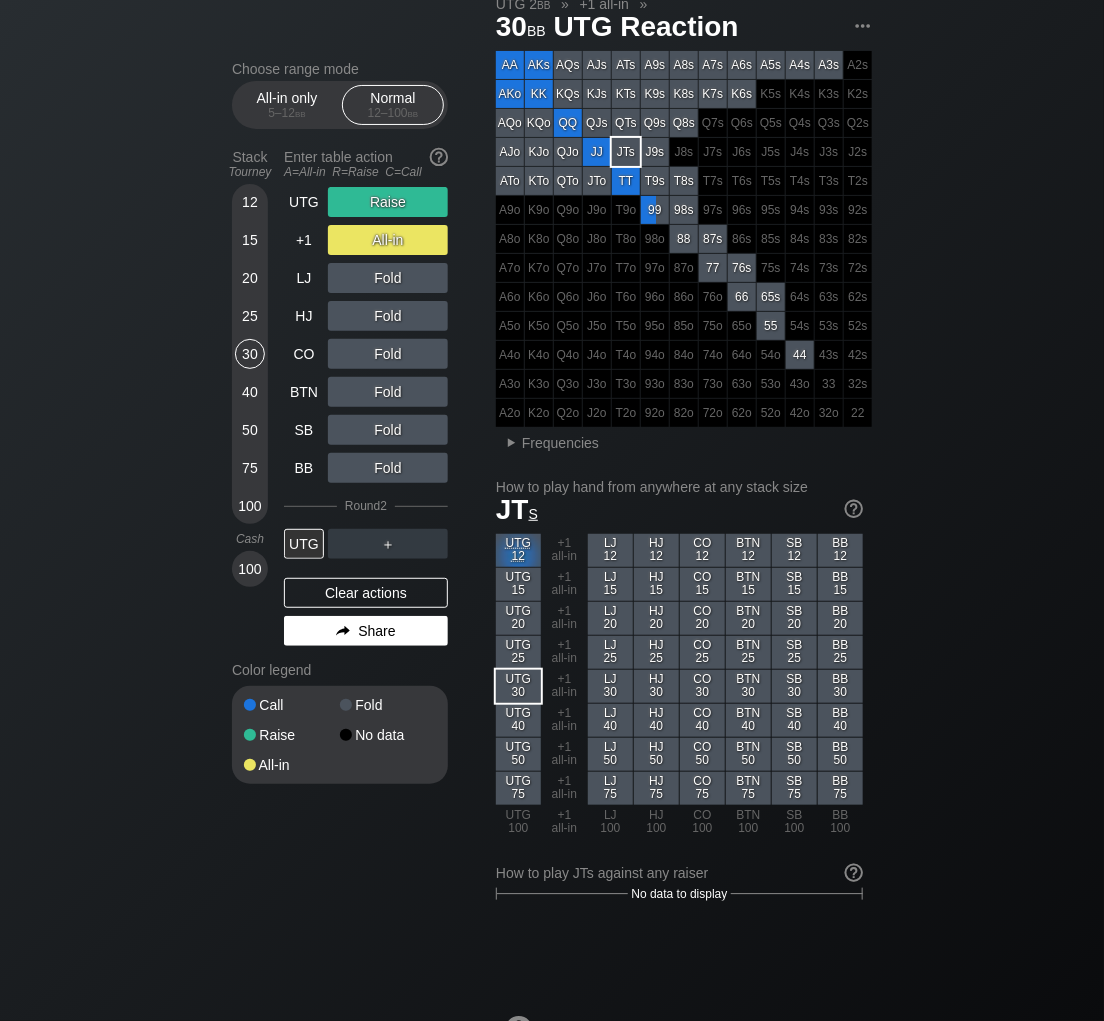 drag, startPoint x: 411, startPoint y: 579, endPoint x: 392, endPoint y: 568, distance: 21.954498 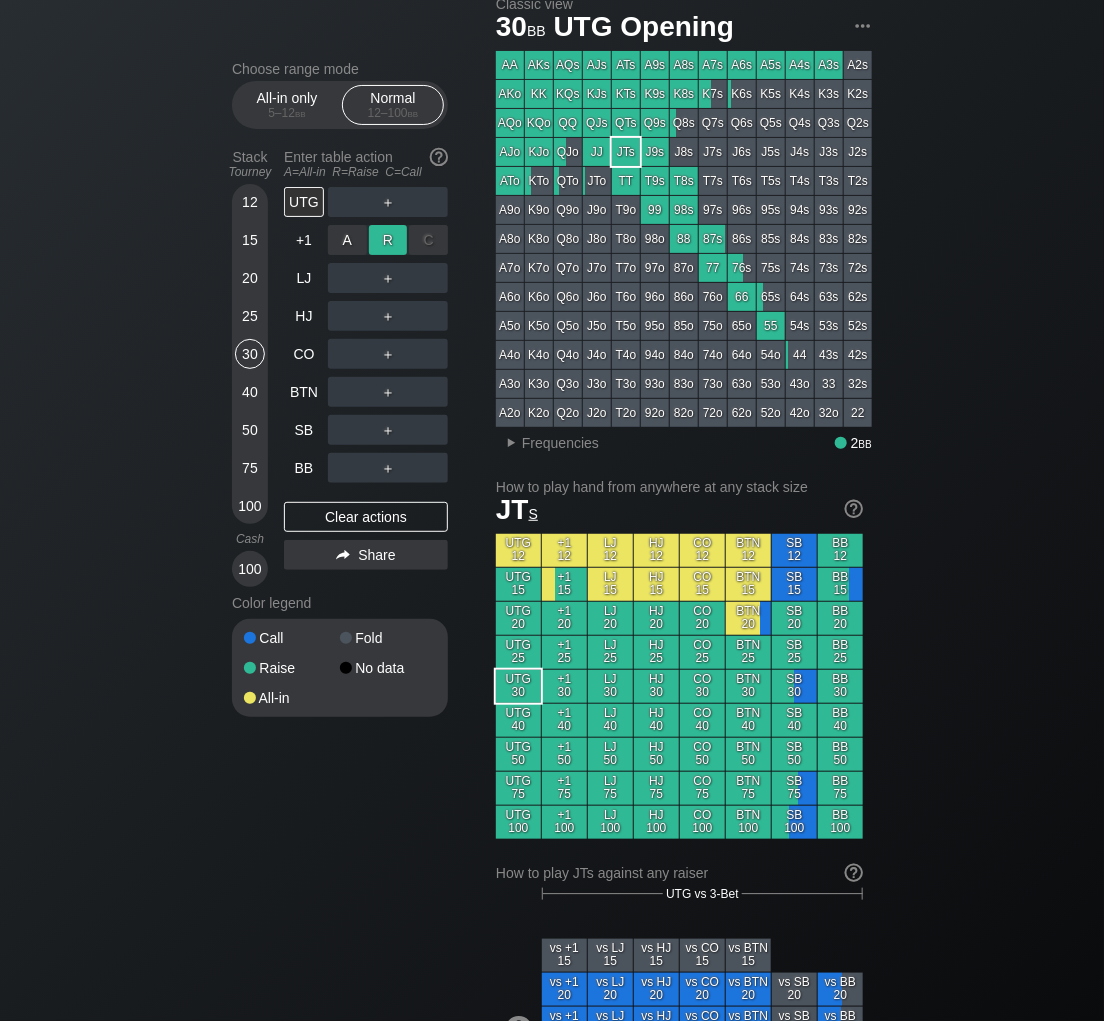 click on "R ✕" at bounding box center (388, 240) 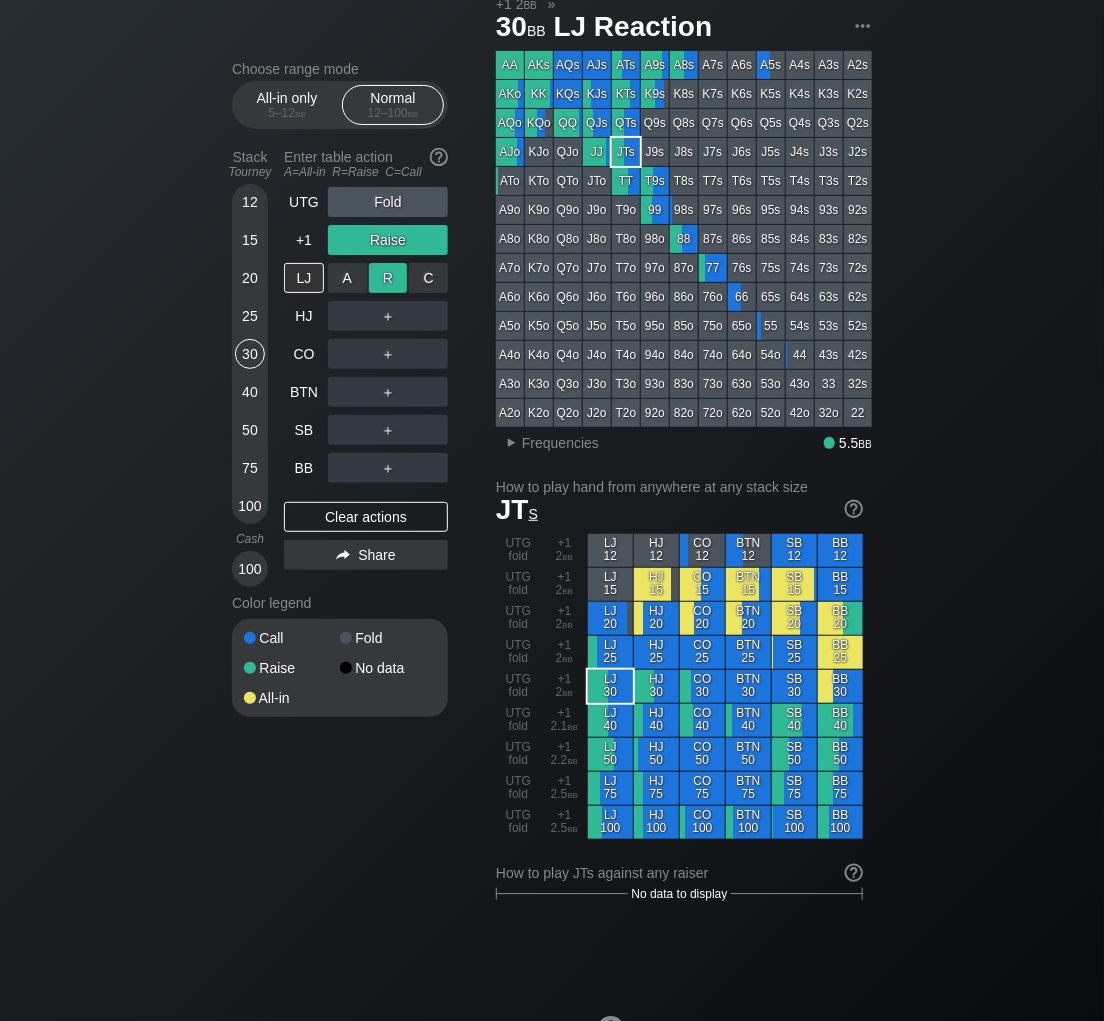 click on "R ✕" at bounding box center [388, 278] 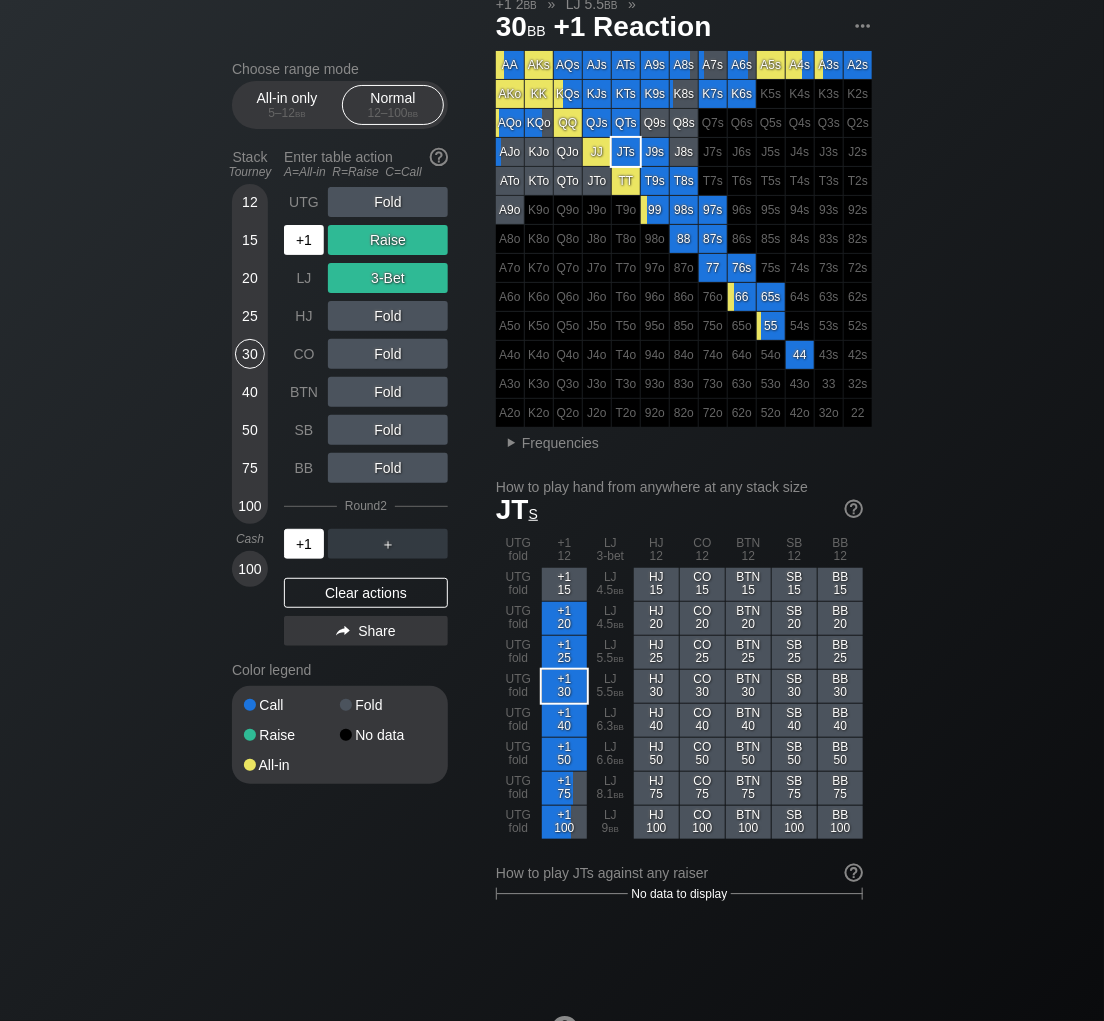 click on "+1" at bounding box center [304, 544] 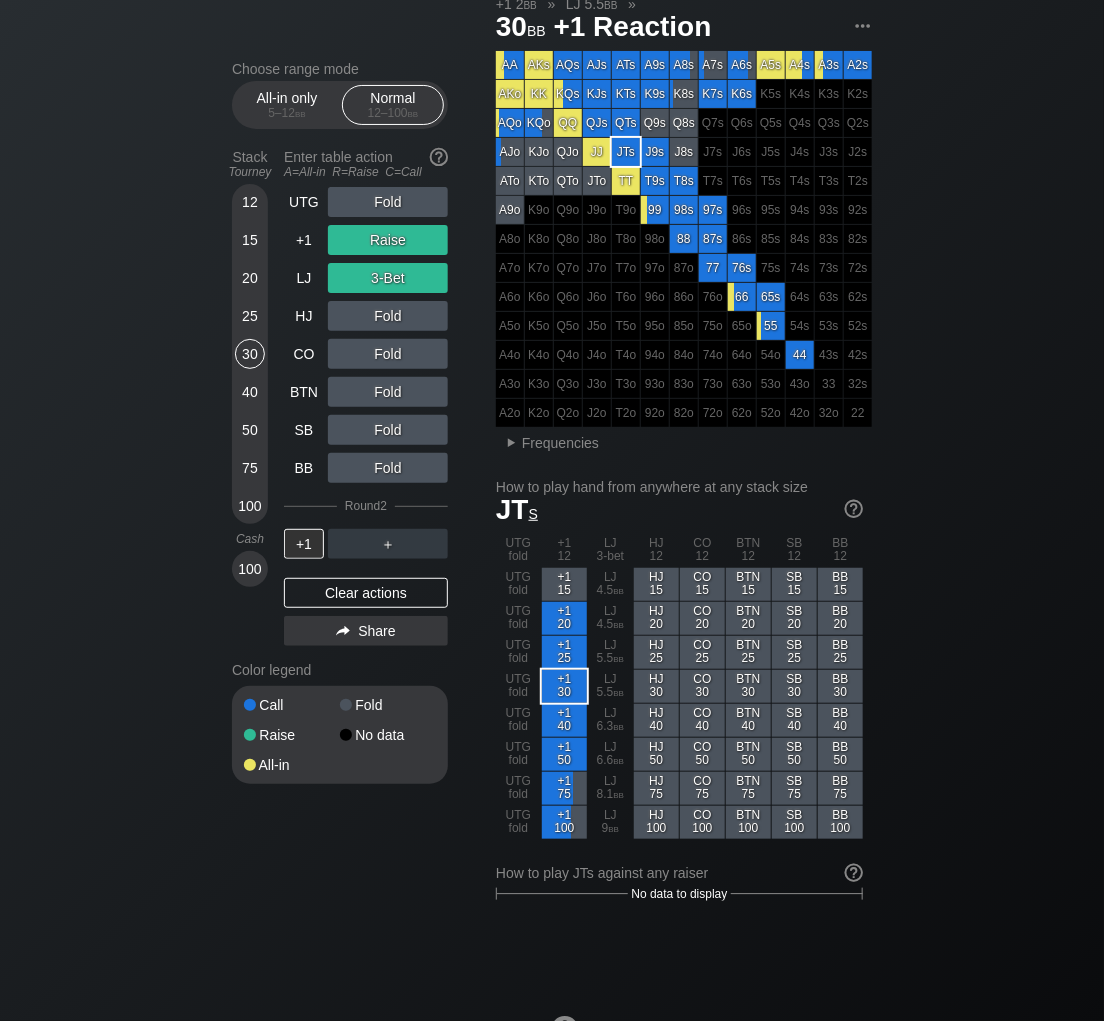 click on "Clear actions" at bounding box center (366, 593) 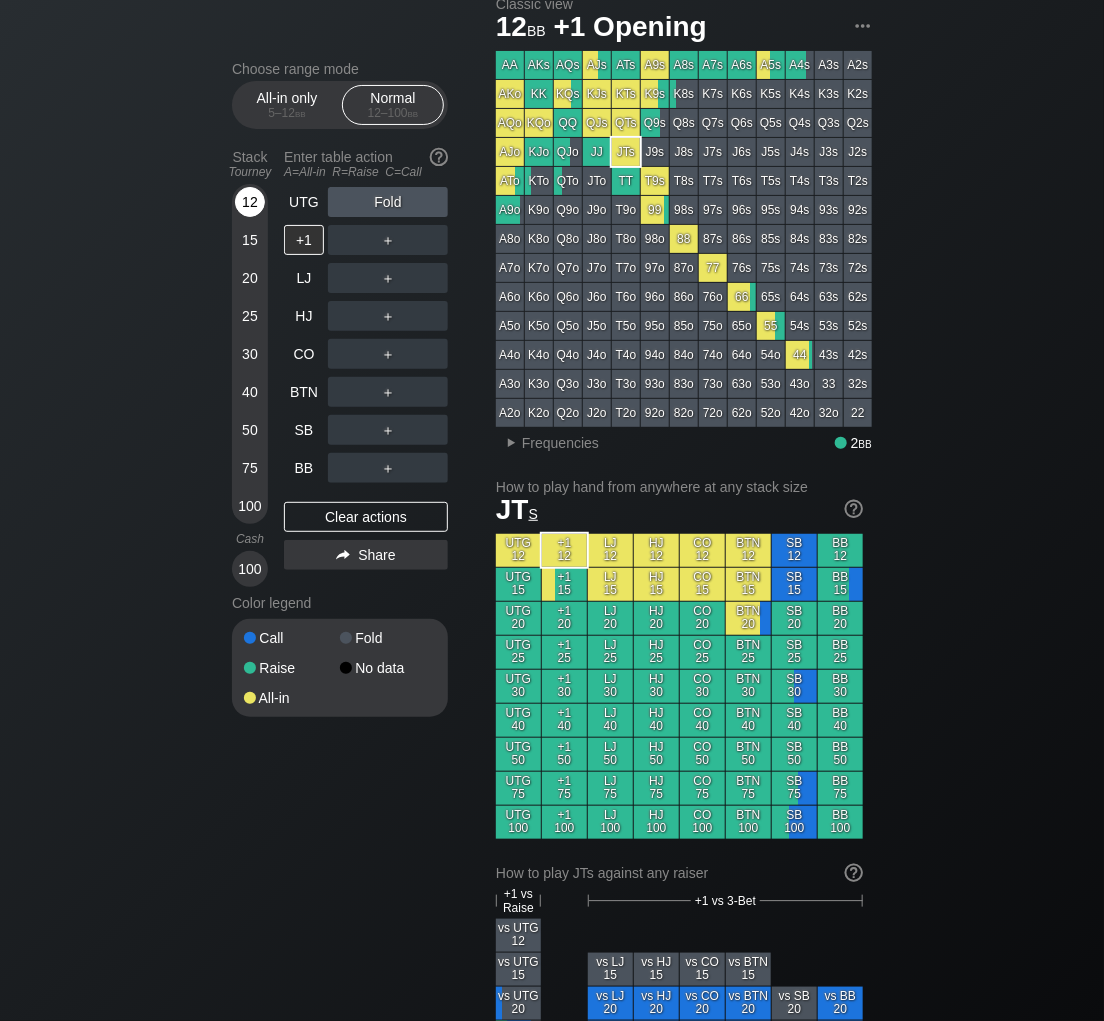 click on "12" at bounding box center [250, 202] 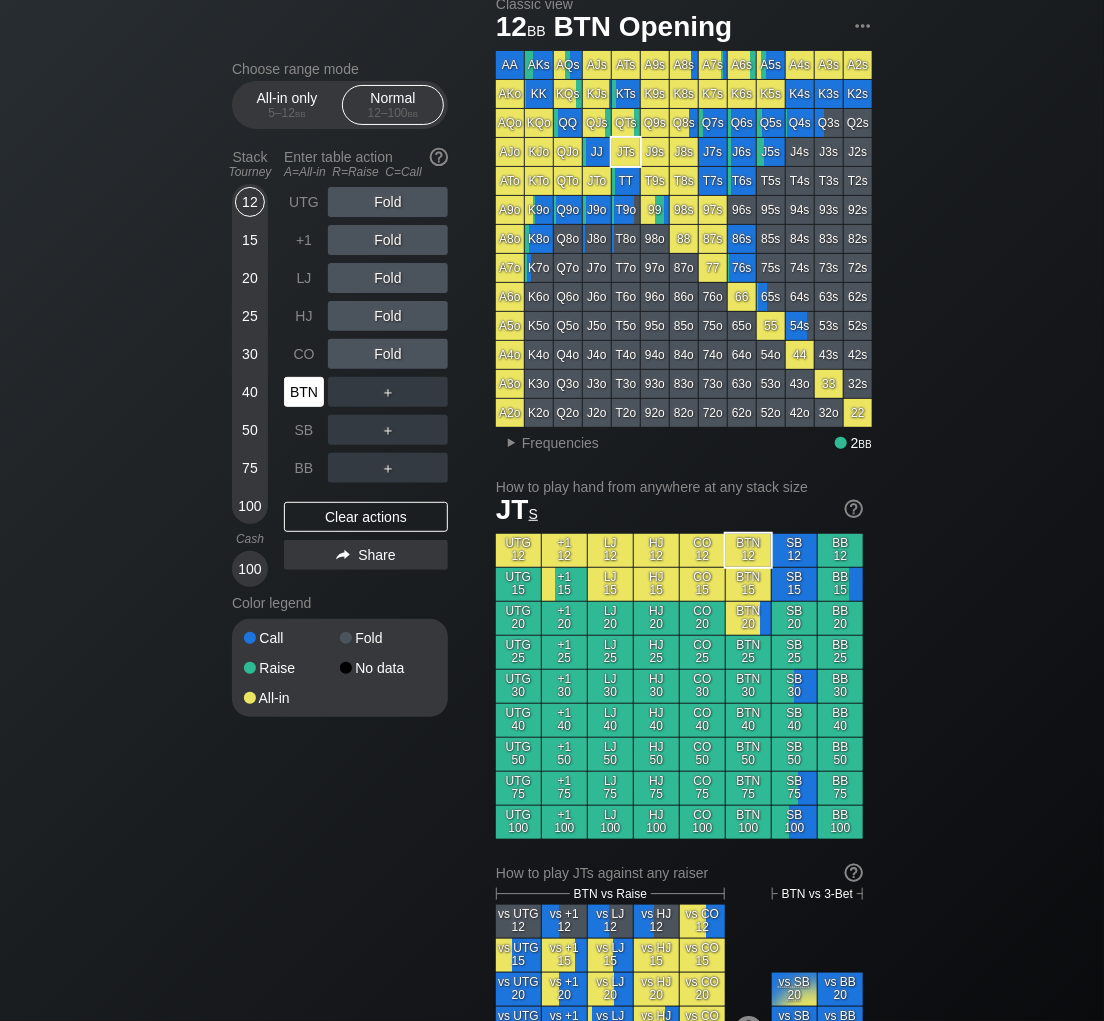 click on "BTN" at bounding box center (304, 392) 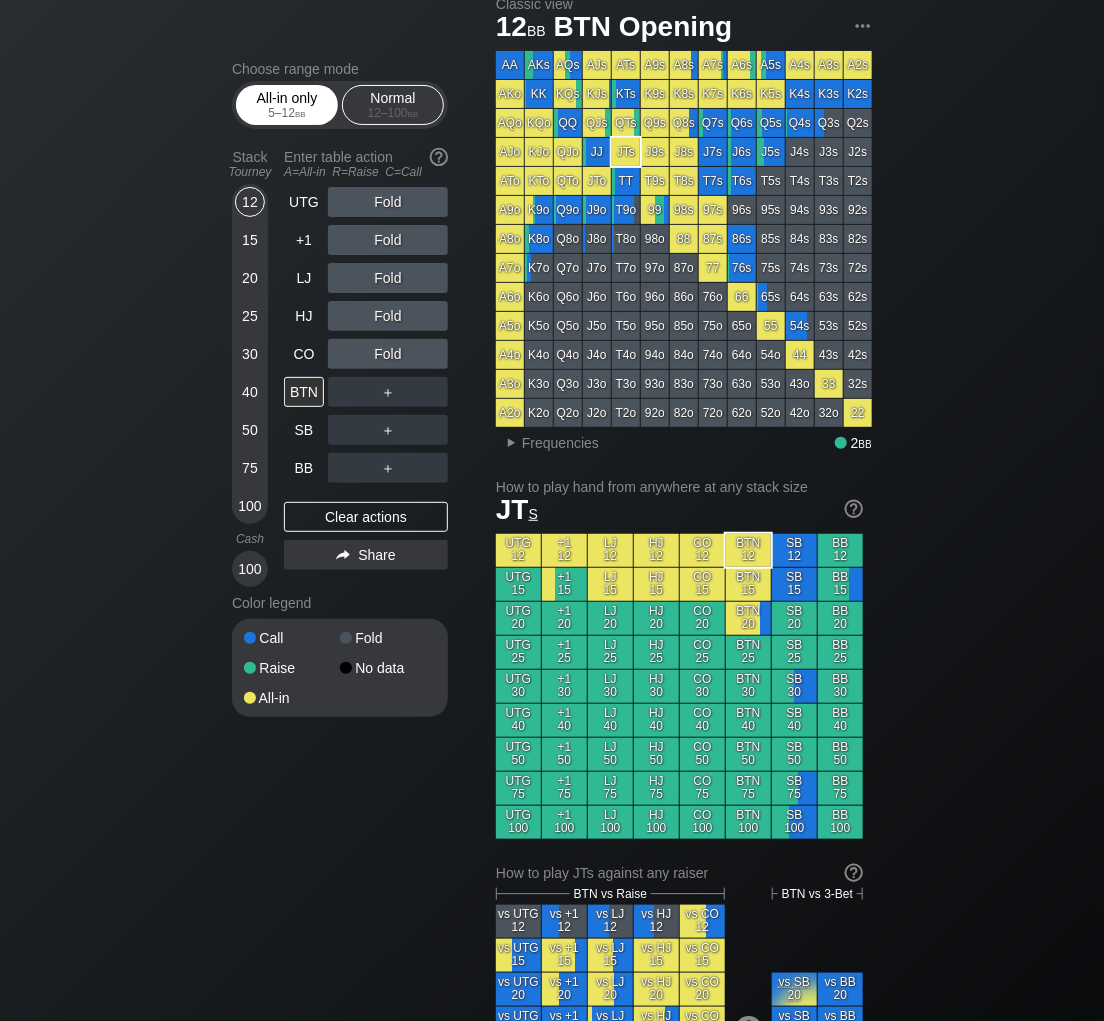 click on "All-in only [NUMBER] – [NUMBER] bb" at bounding box center [287, 105] 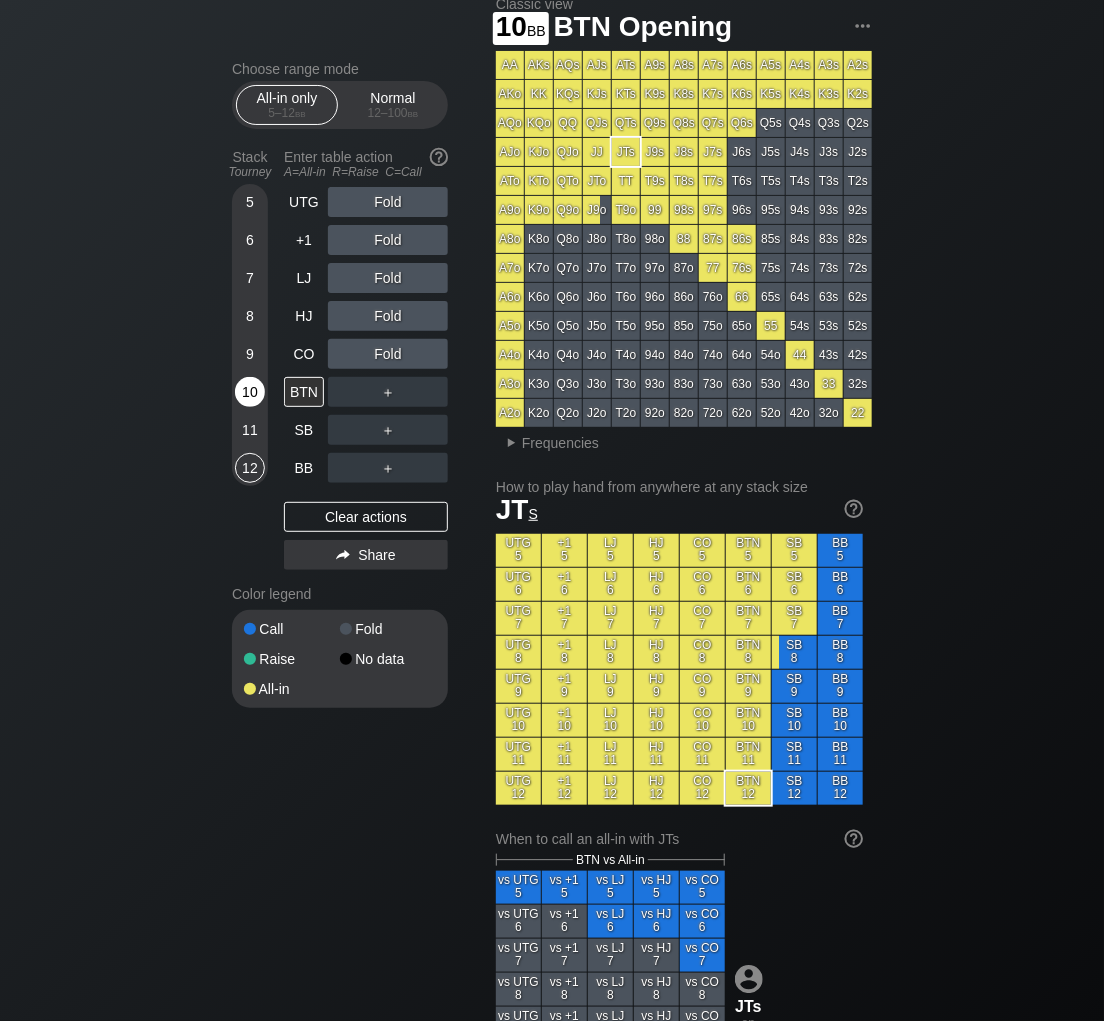 click on "10" at bounding box center (250, 392) 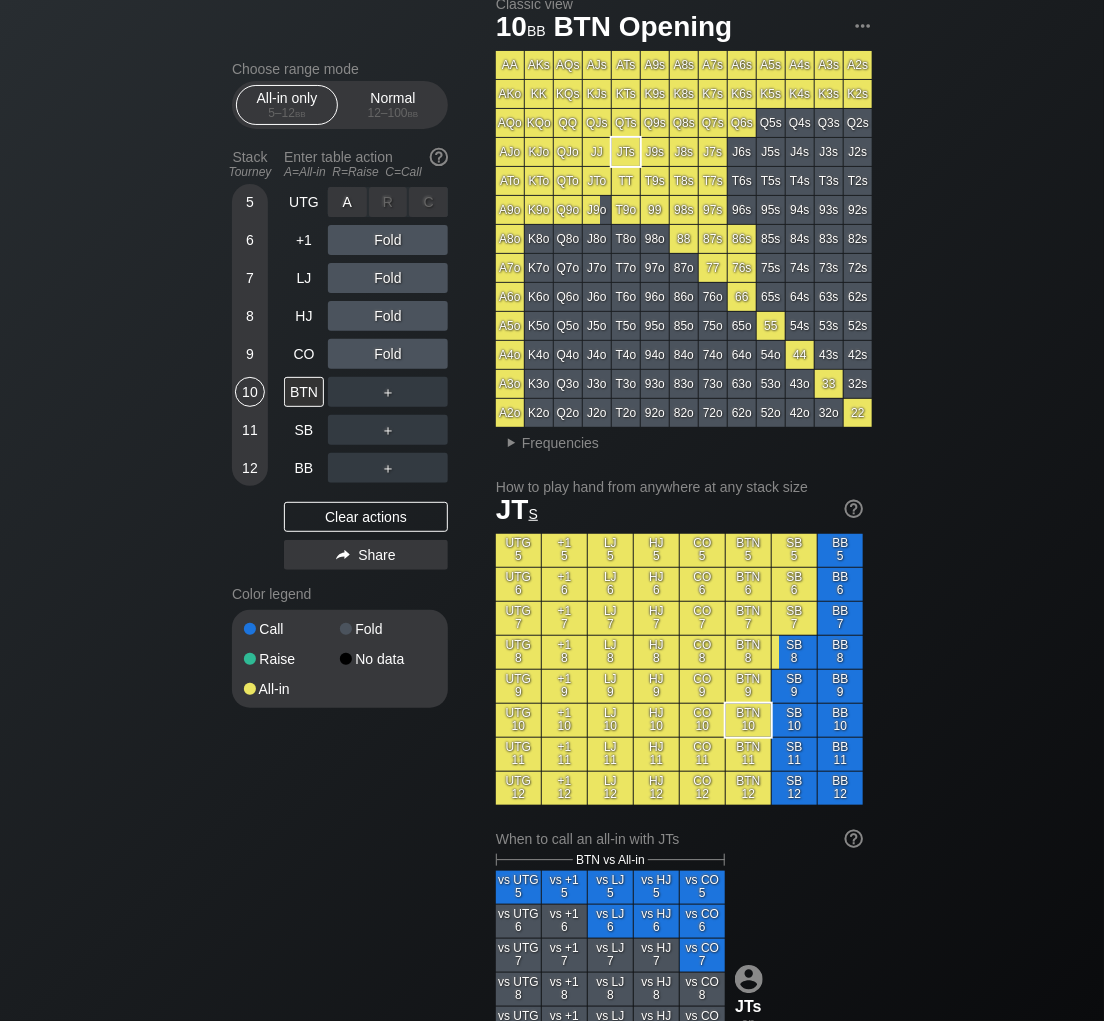 click on "A ✕" at bounding box center [347, 202] 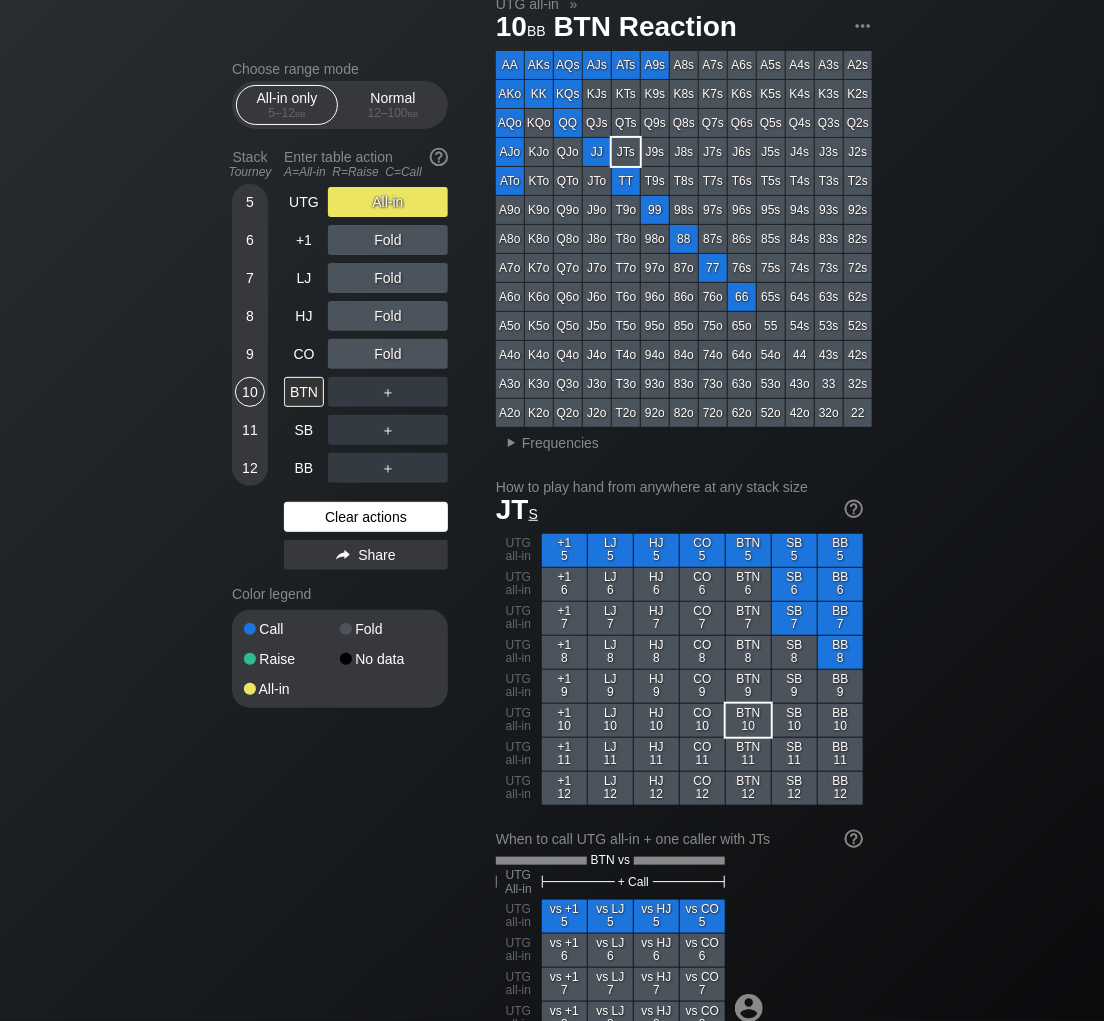 click on "Clear actions" at bounding box center (366, 517) 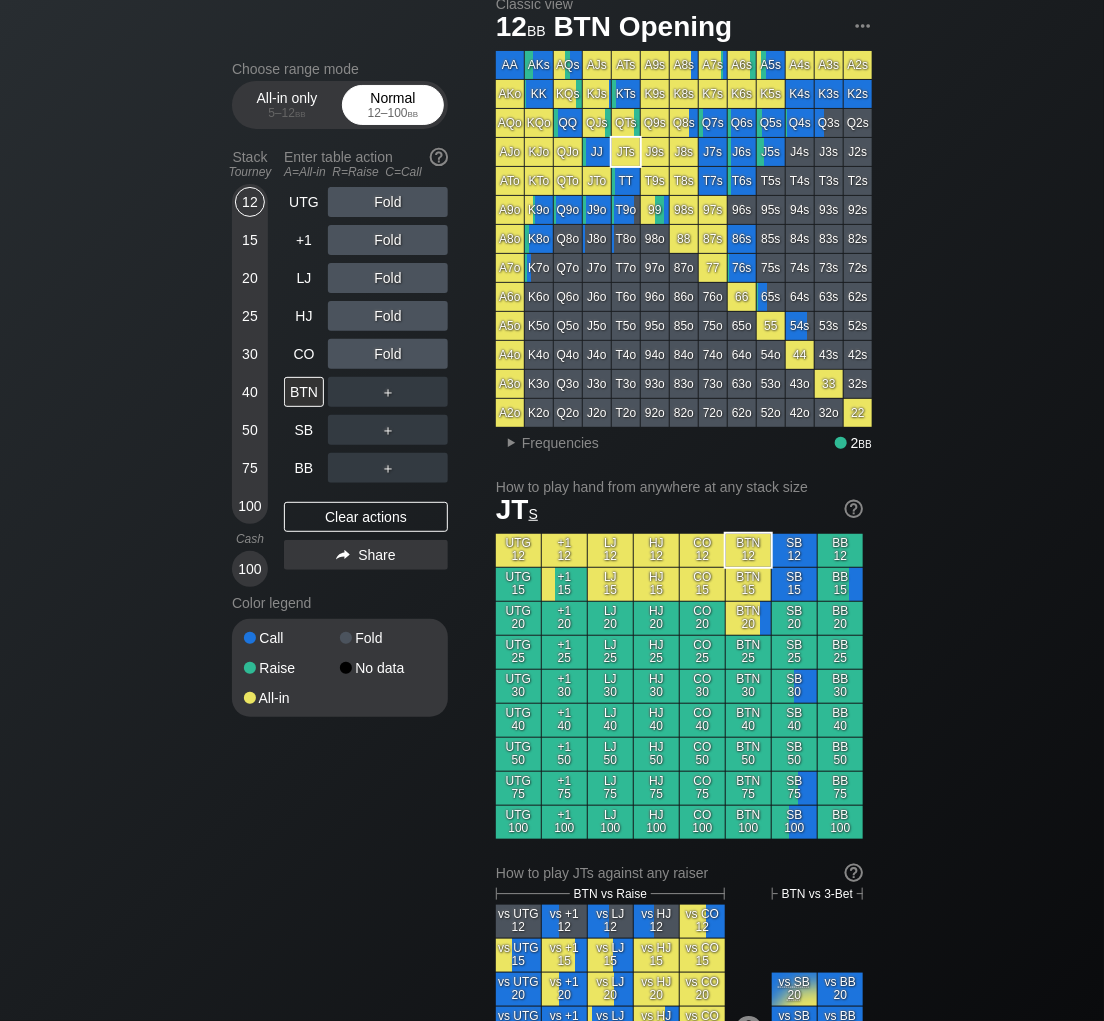 click on "Normal 12 – 100 bb" at bounding box center (393, 105) 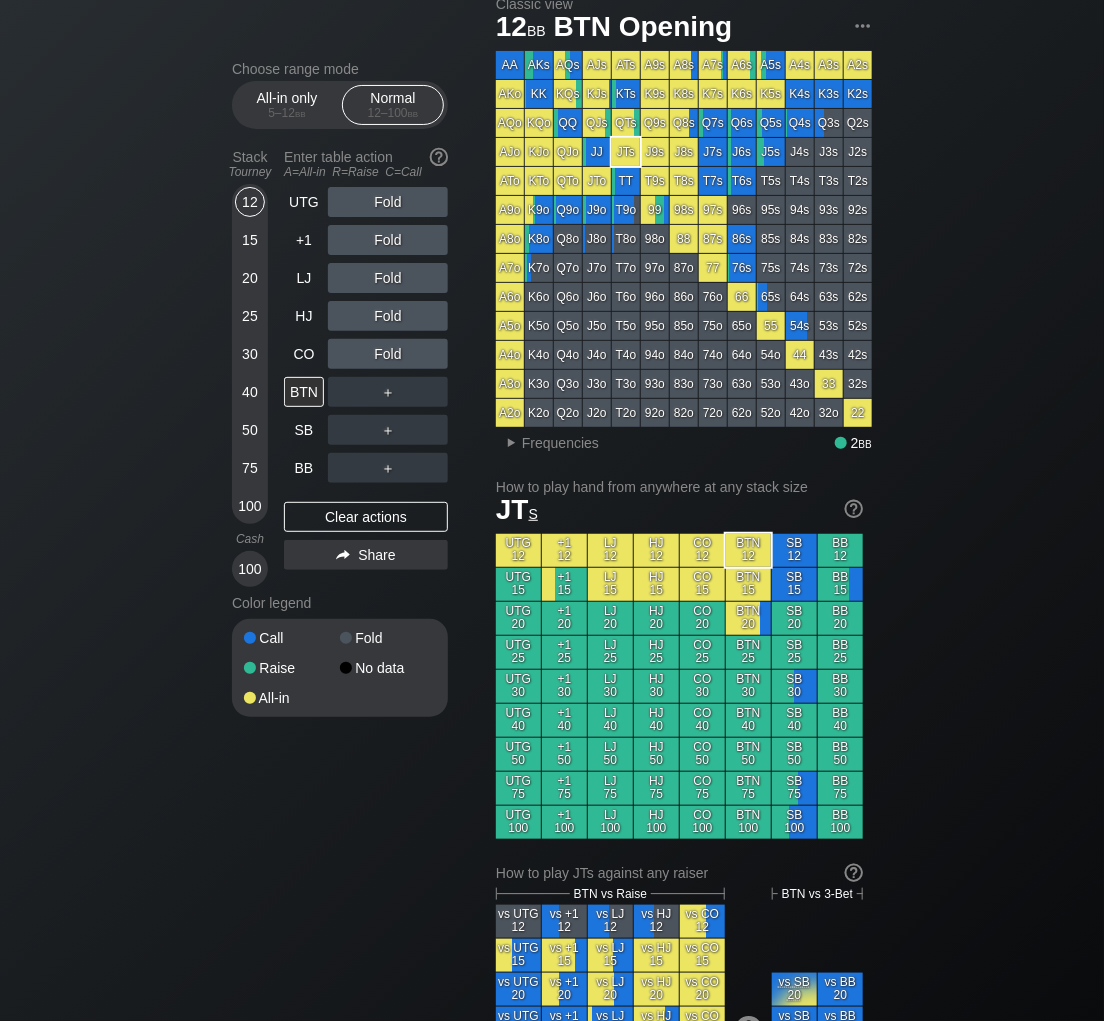 scroll, scrollTop: 54, scrollLeft: 0, axis: vertical 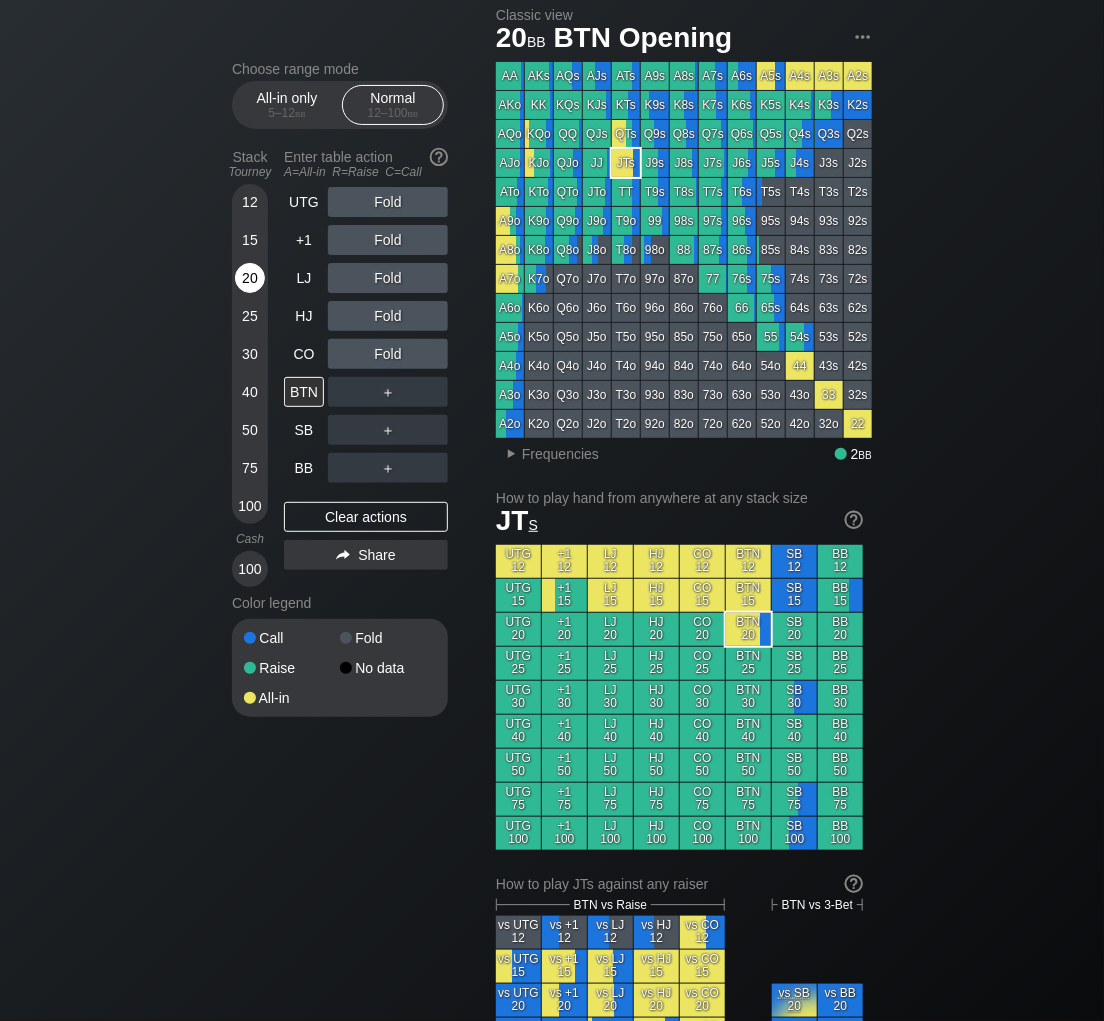 click on "20" at bounding box center [250, 278] 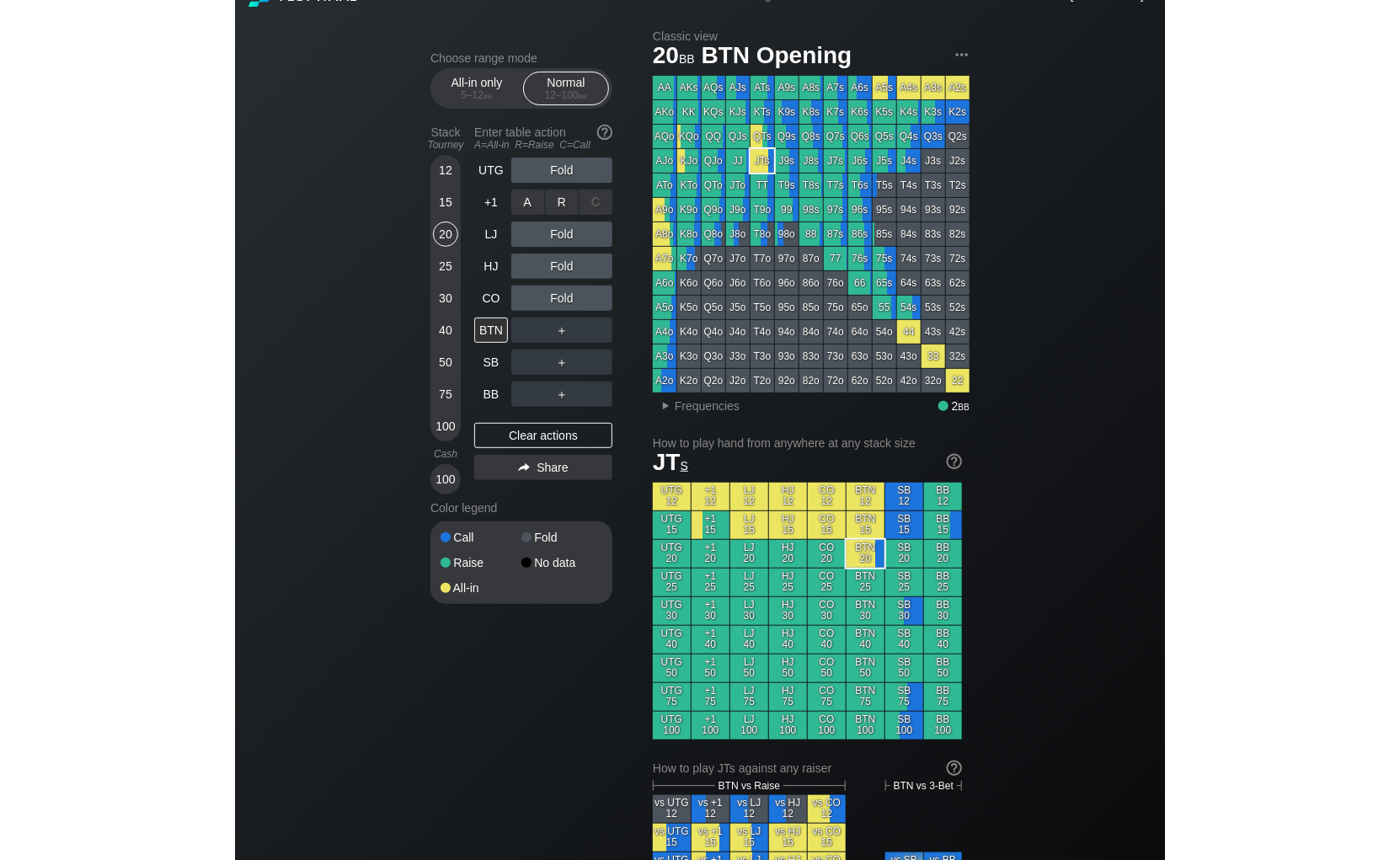 scroll, scrollTop: 20, scrollLeft: 0, axis: vertical 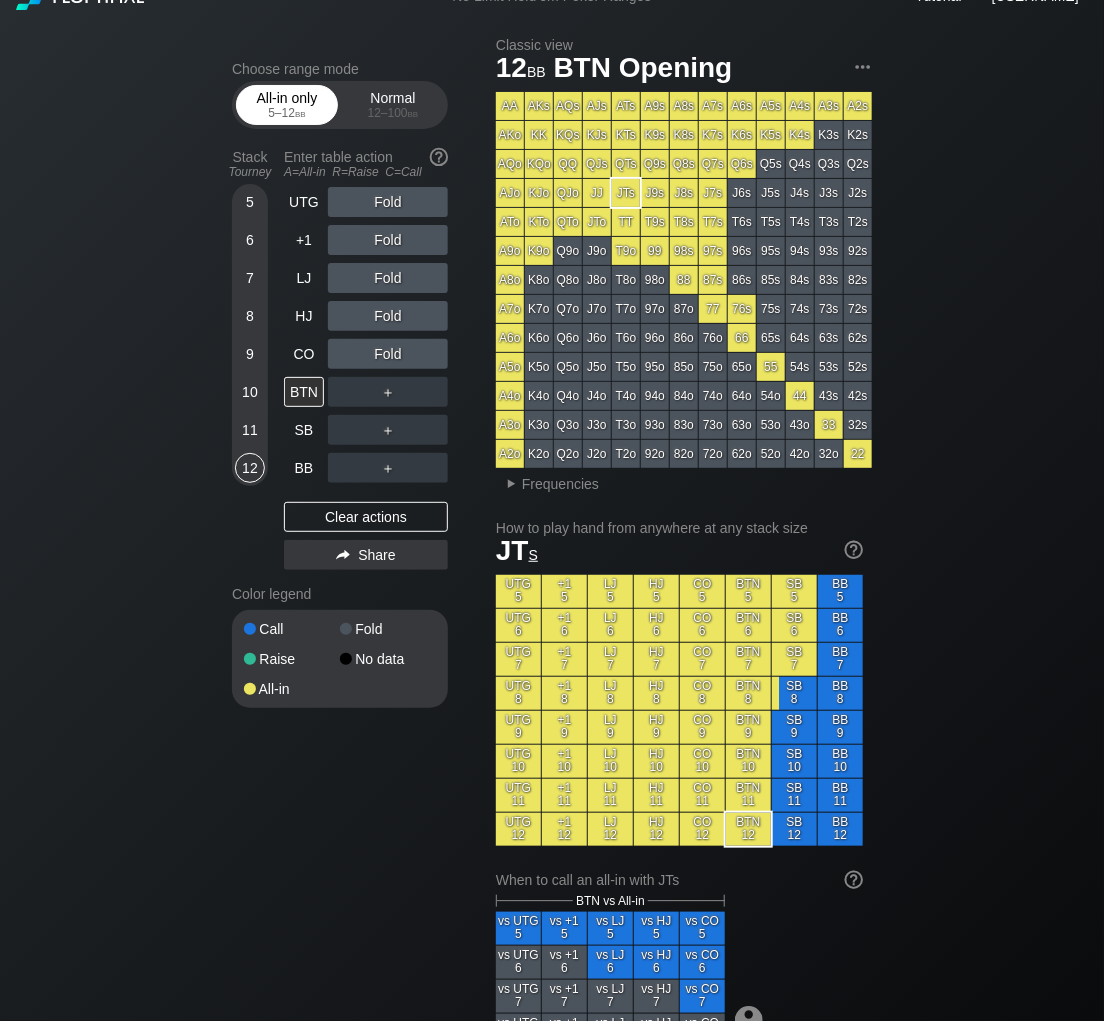 click on "All-in only [NUMBER] – [NUMBER] bb" at bounding box center (287, 105) 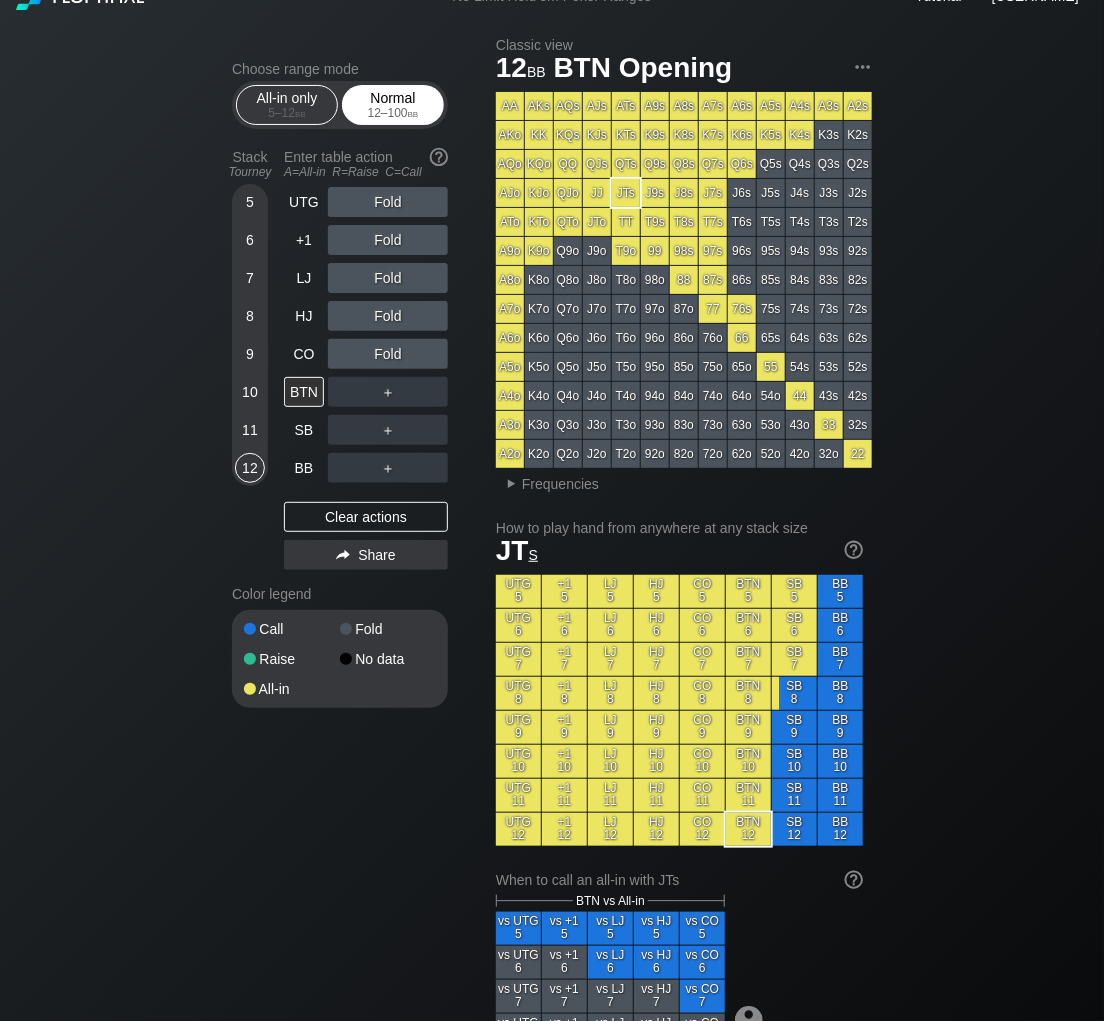 click on "[NUMBER] – [NUMBER] bb" at bounding box center [393, 113] 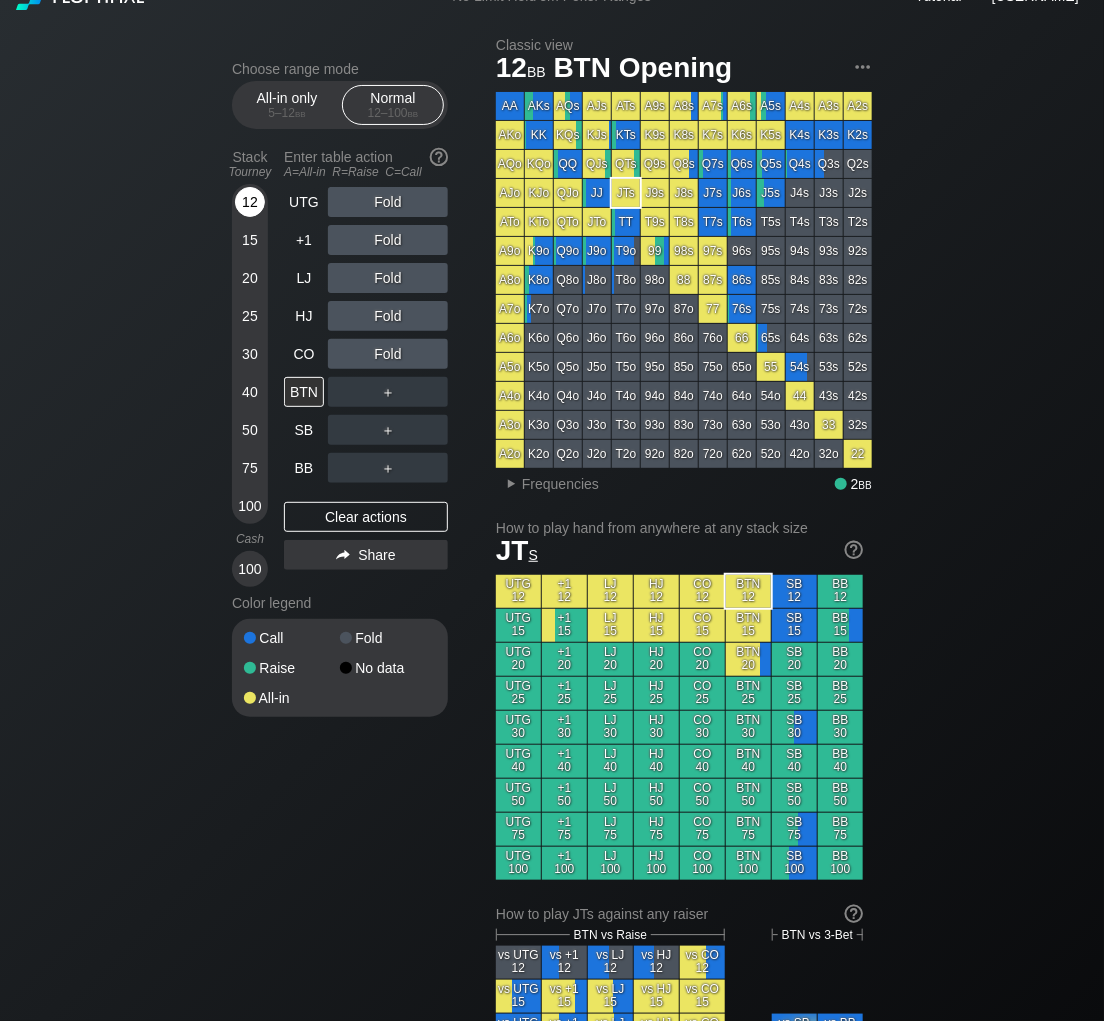 click on "12" at bounding box center [250, 202] 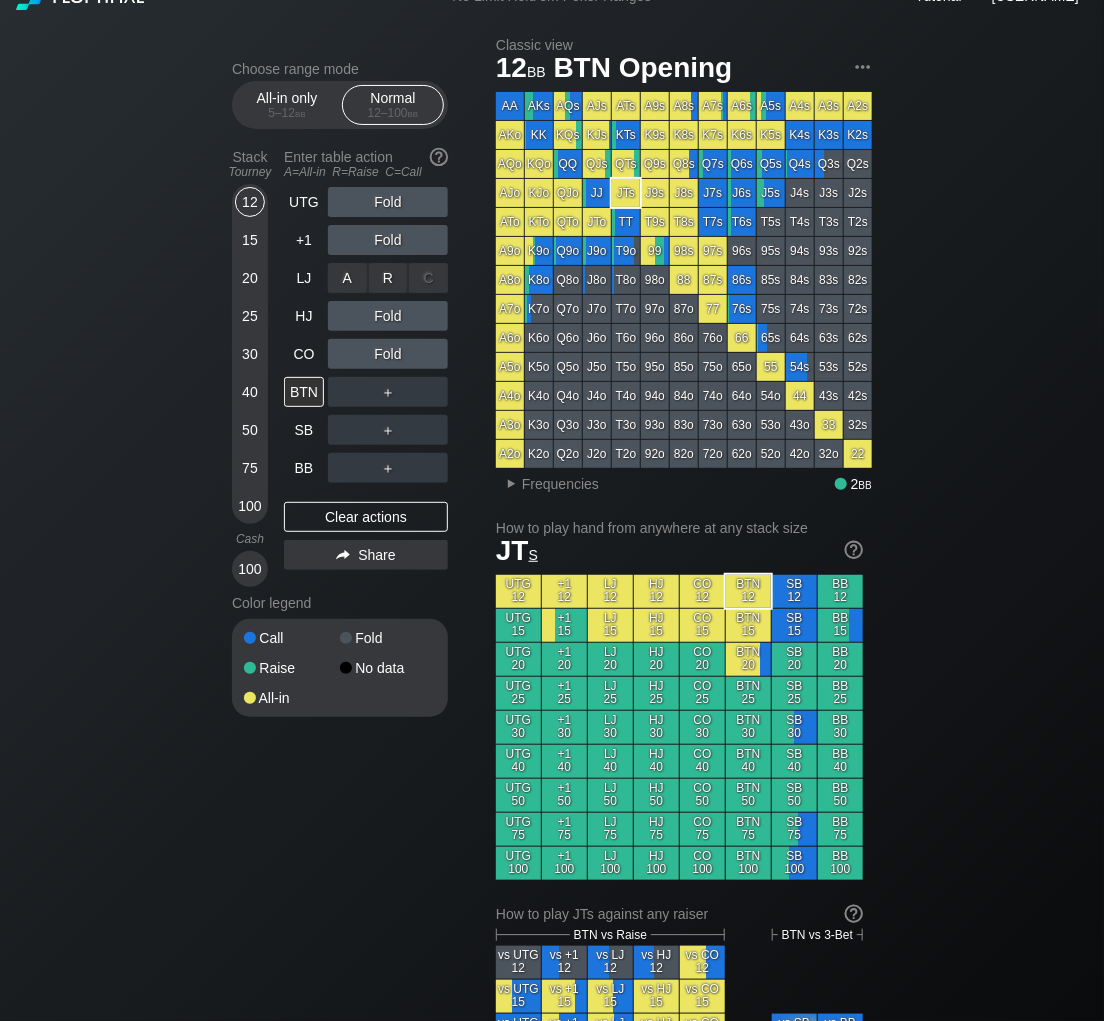 click on "R ✕" at bounding box center (388, 278) 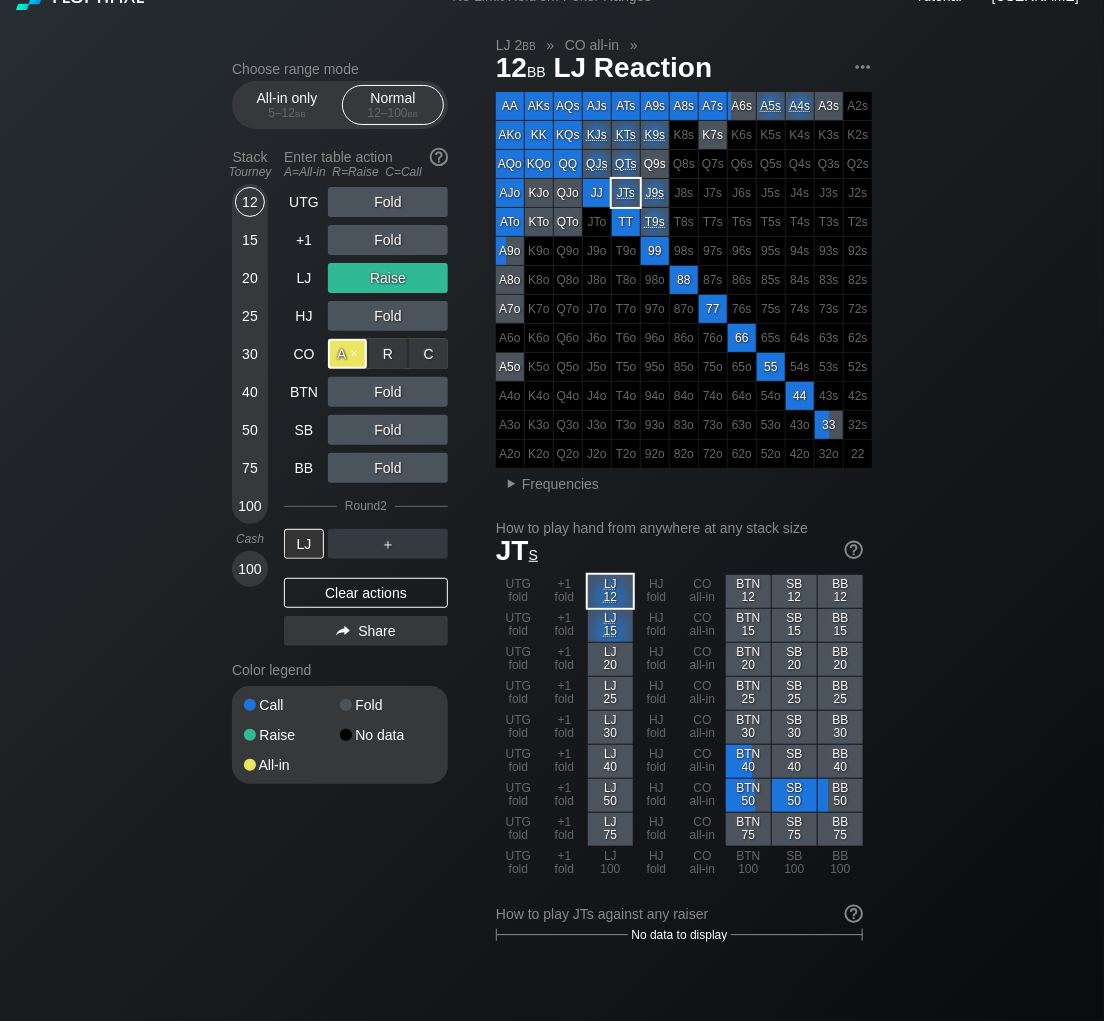click on "A ✕" at bounding box center [347, 354] 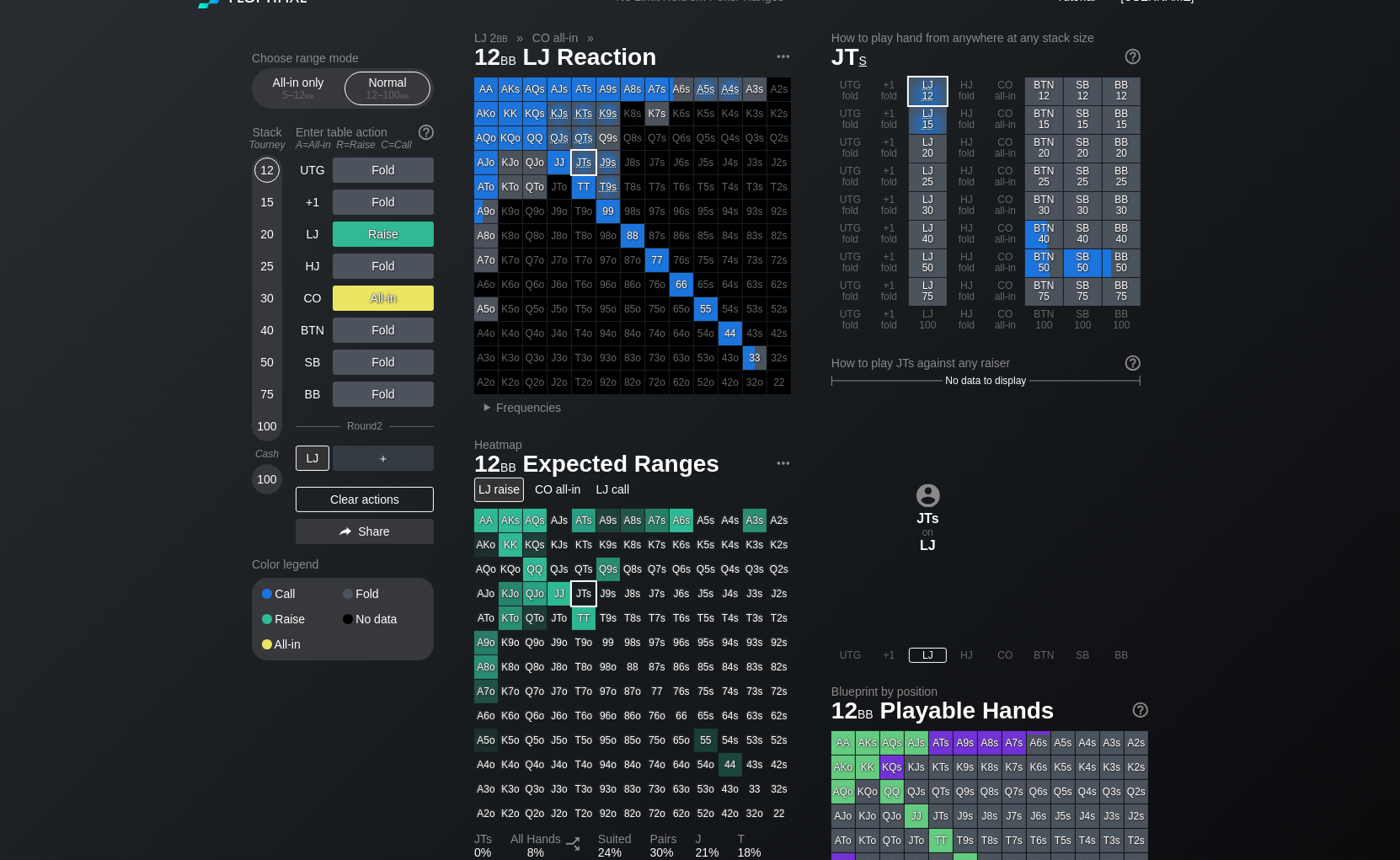 click on "UTG Fold +1 Fold LJ Raise HJ Fold CO All-in BTN Fold SB Fold BB Fold Round [NUMBER] LJ ＋ Clear actions Share" at bounding box center (365, 354) 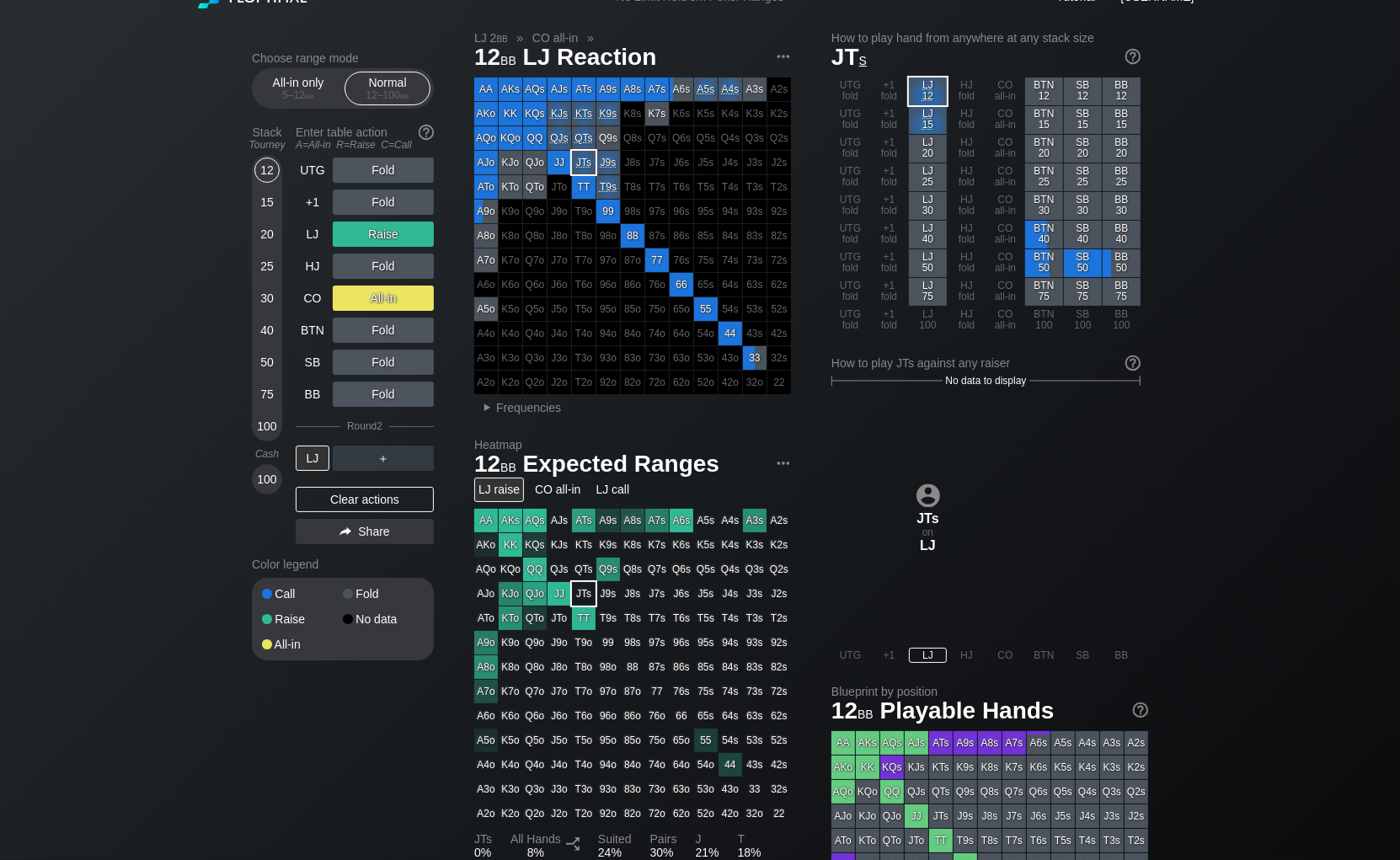 drag, startPoint x: 342, startPoint y: 499, endPoint x: 197, endPoint y: 429, distance: 161.01242 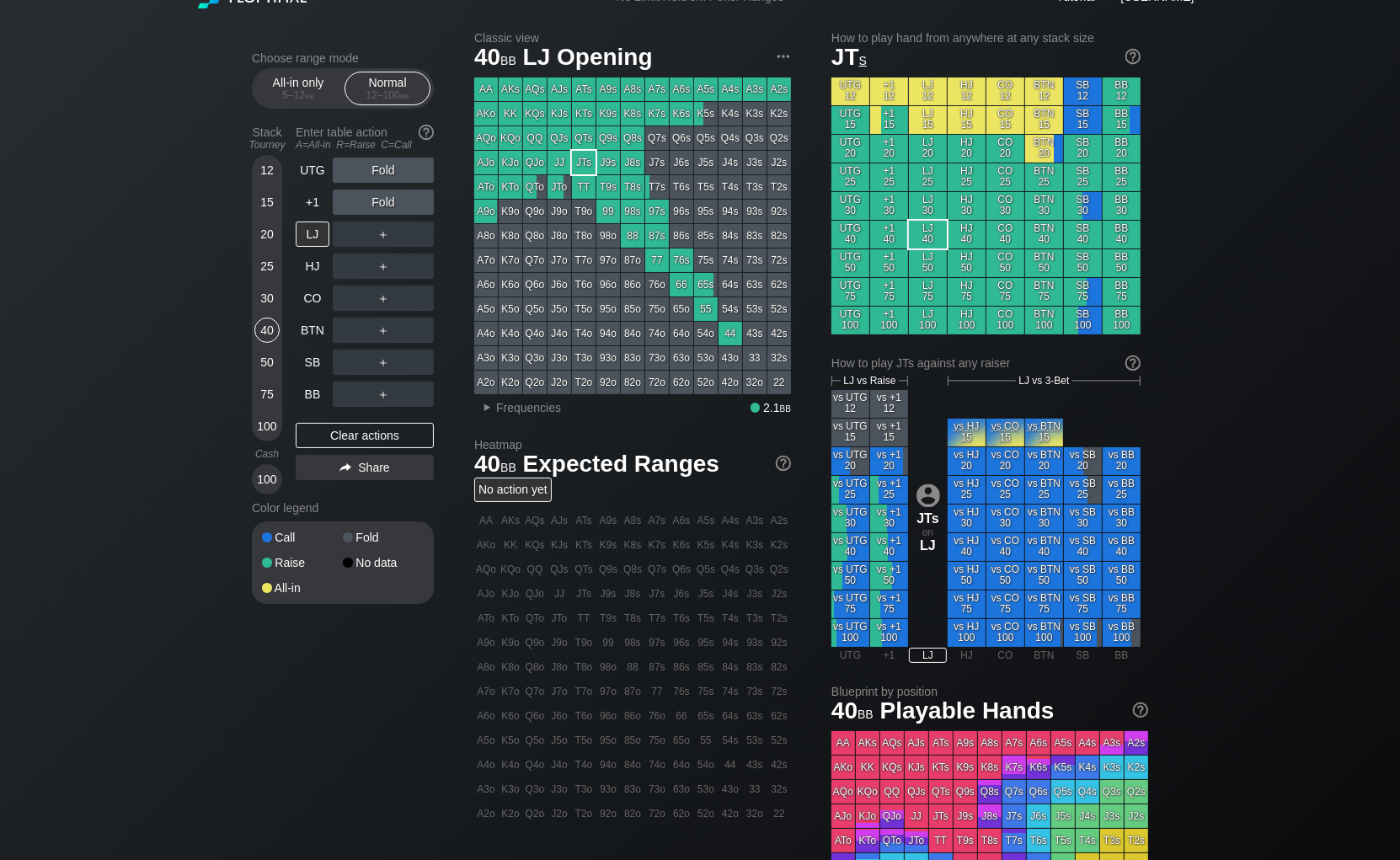 drag, startPoint x: 270, startPoint y: 333, endPoint x: 332, endPoint y: 338, distance: 62.20129 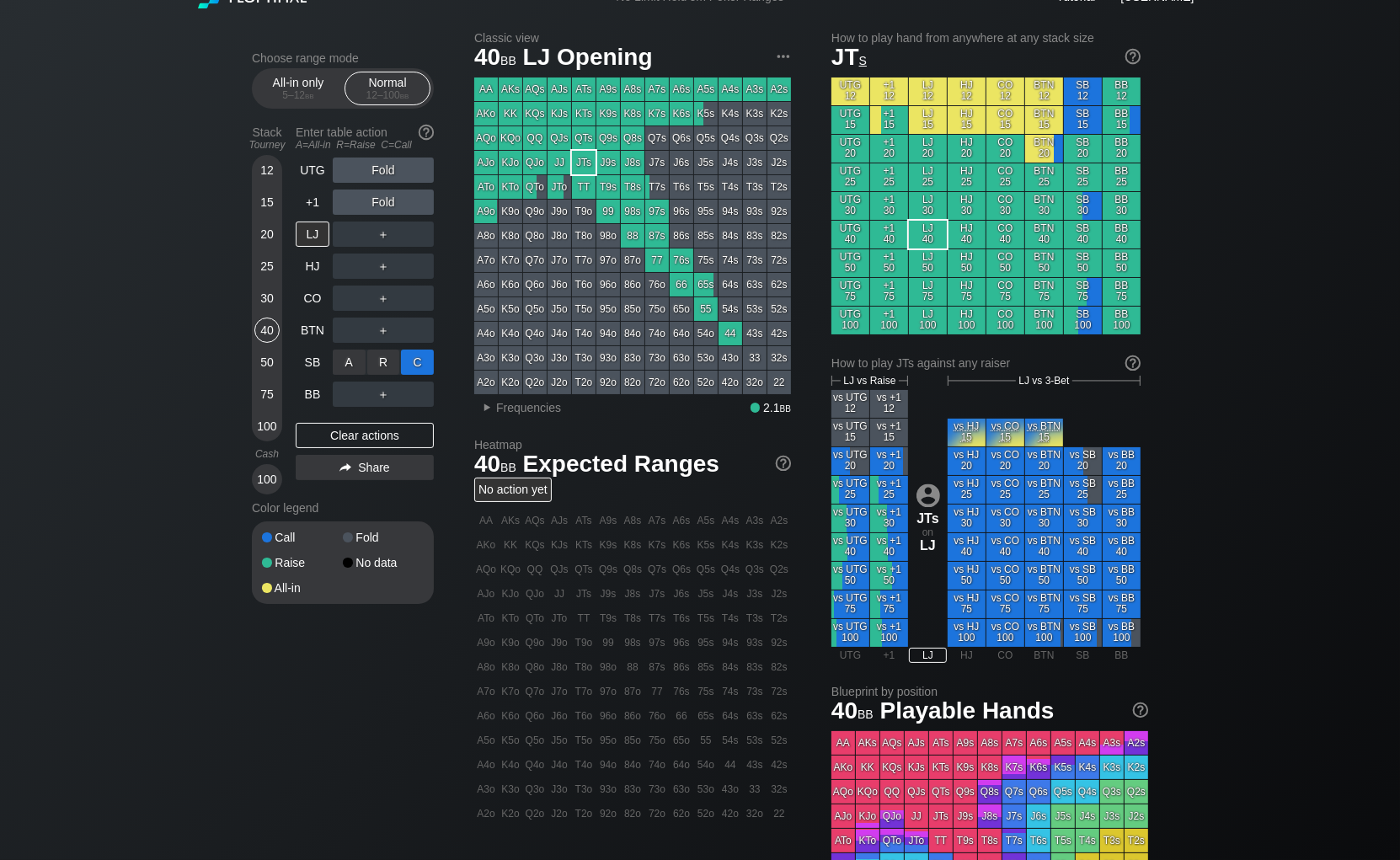 drag, startPoint x: 427, startPoint y: 360, endPoint x: 416, endPoint y: 364, distance: 11.7047 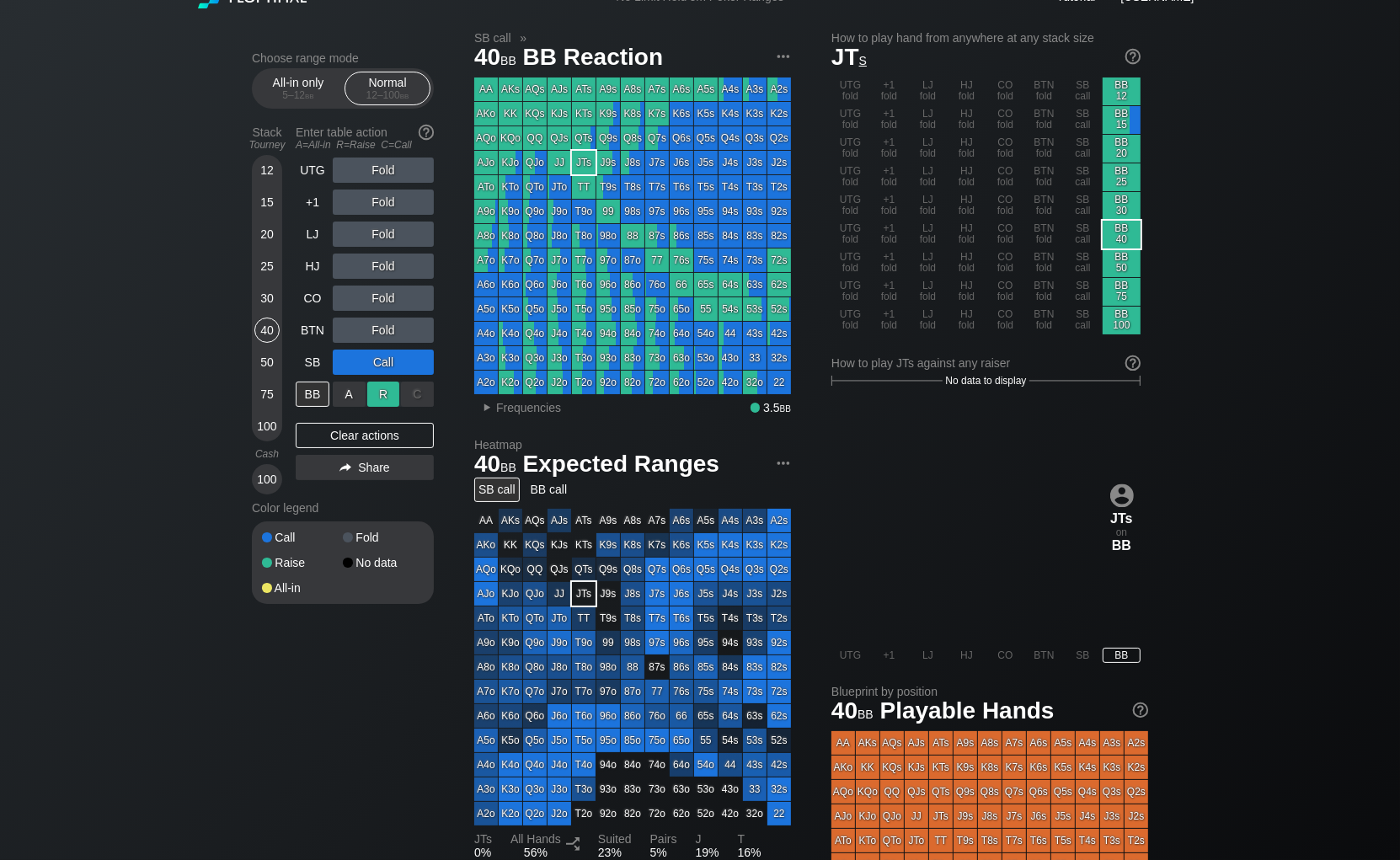 click on "R ✕" at bounding box center [383, 394] 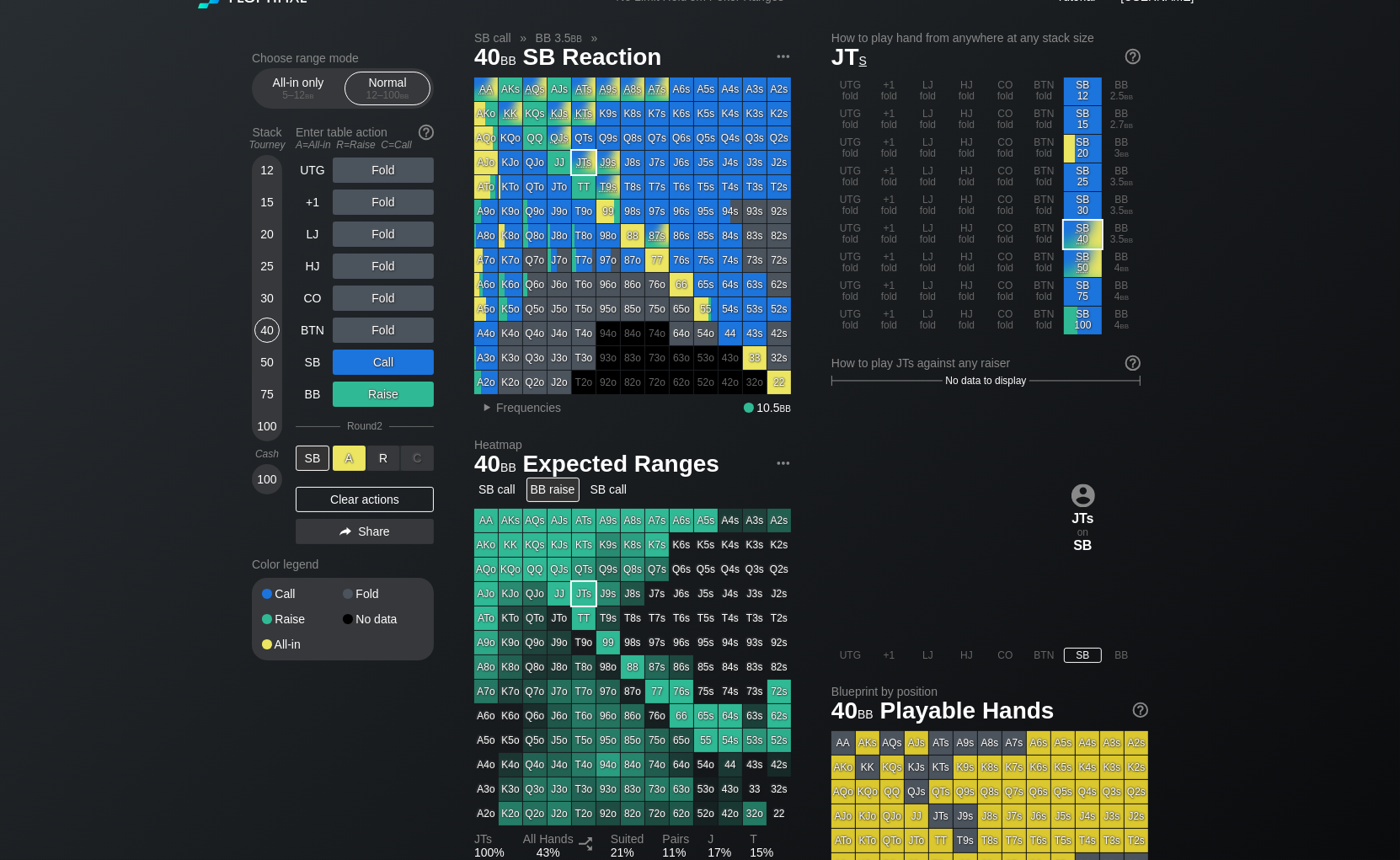 click on "A ✕" at bounding box center (349, 458) 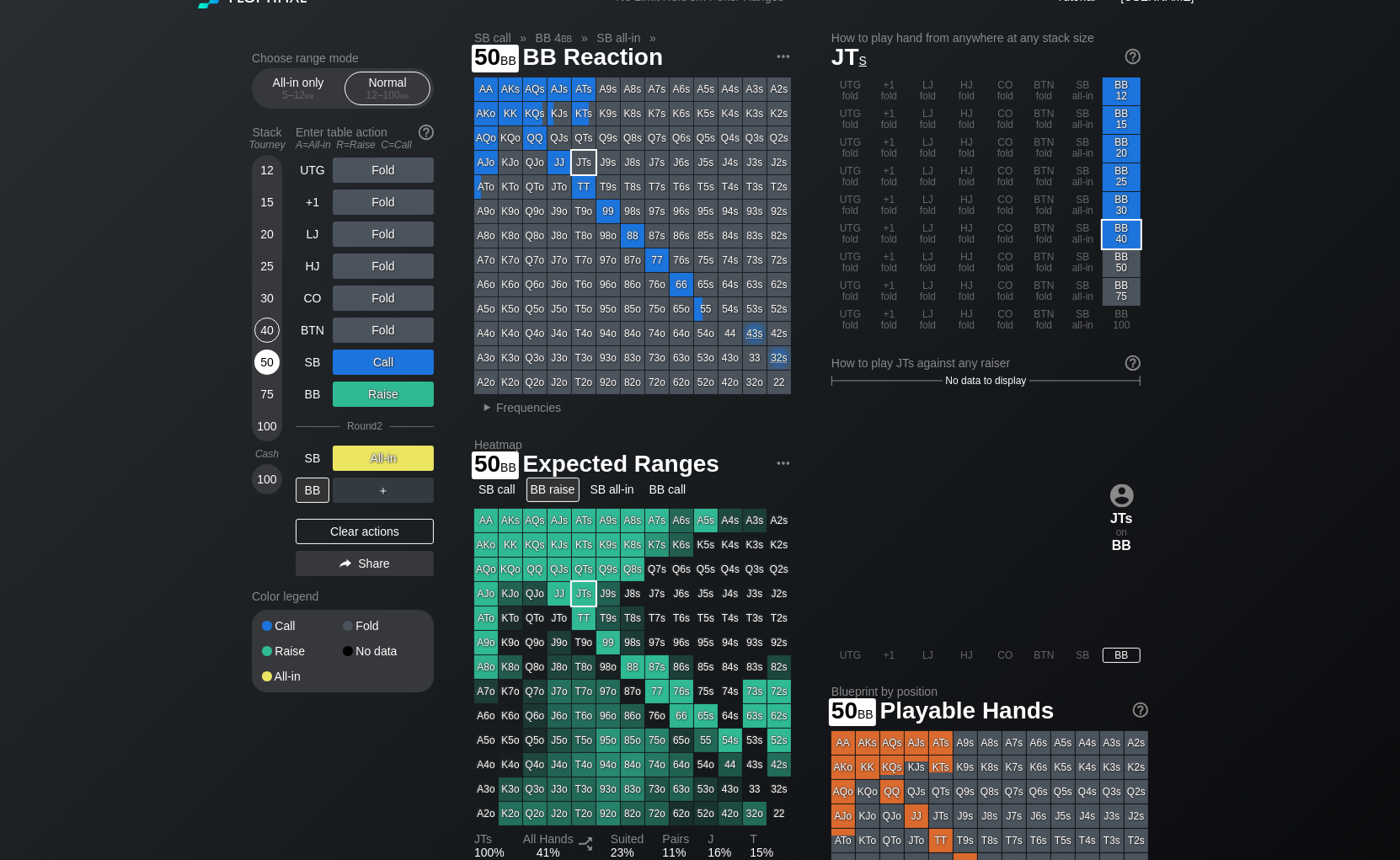 click on "50" at bounding box center (267, 362) 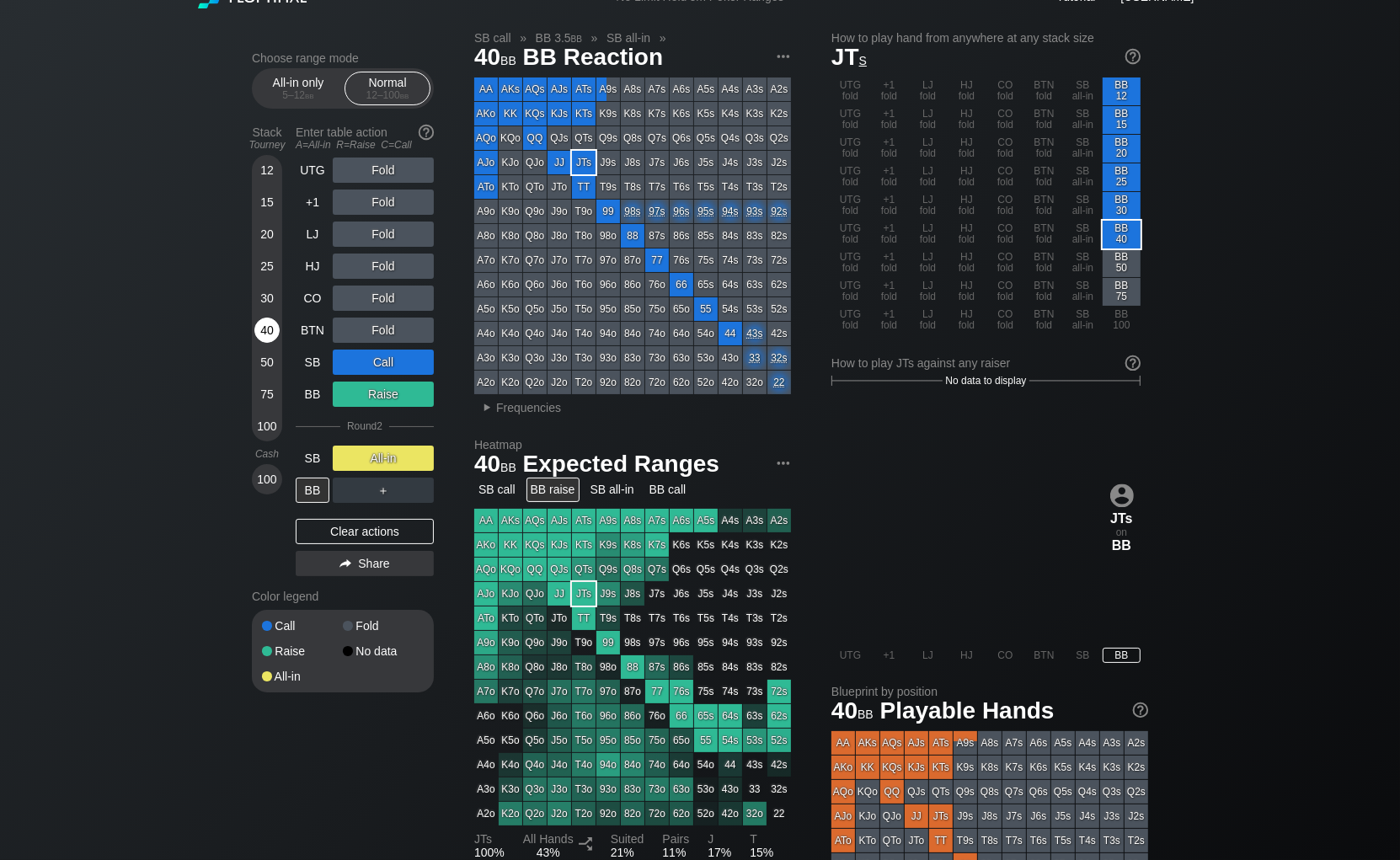 click on "40" at bounding box center (267, 330) 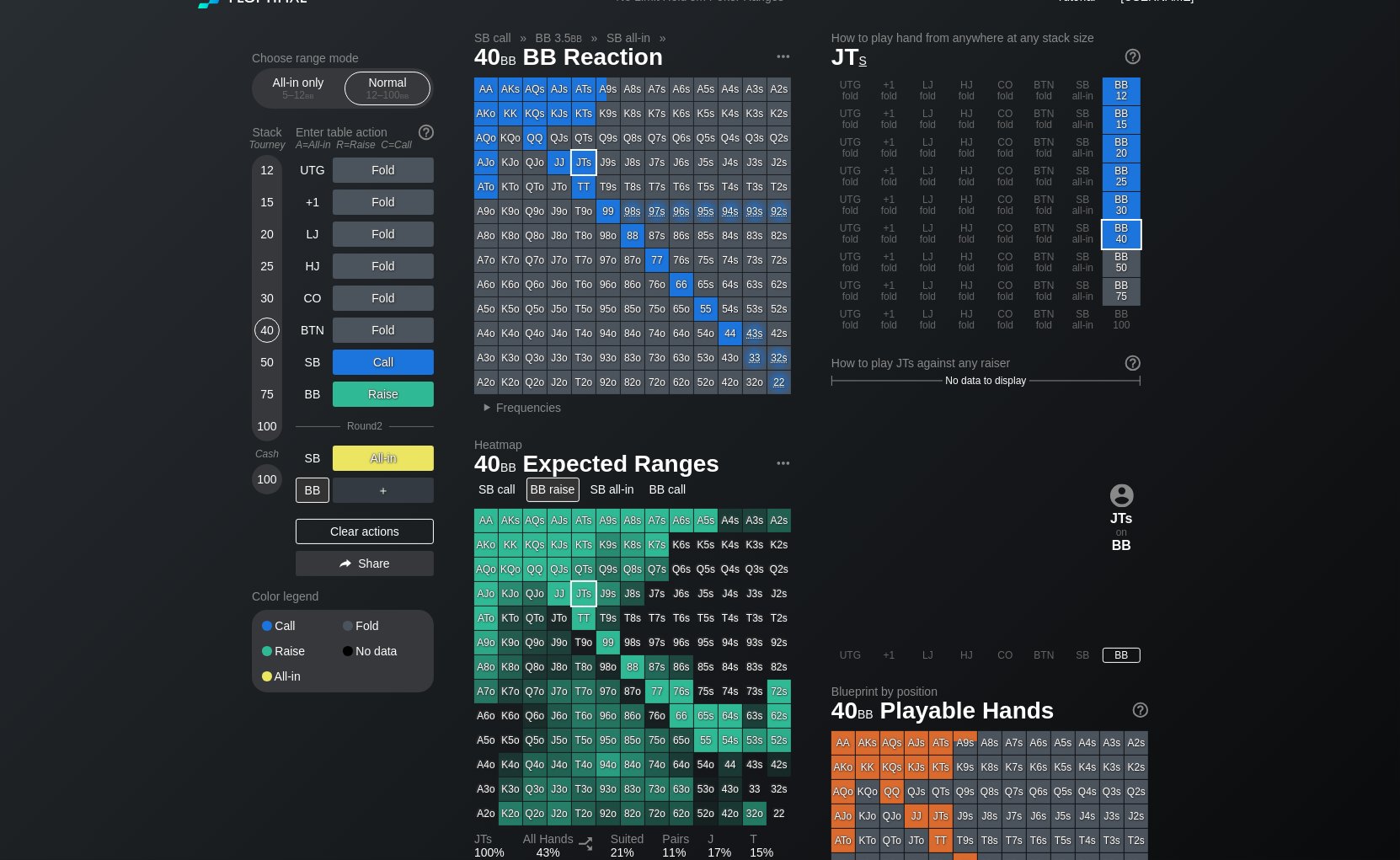 click on "Clear actions" at bounding box center (365, 531) 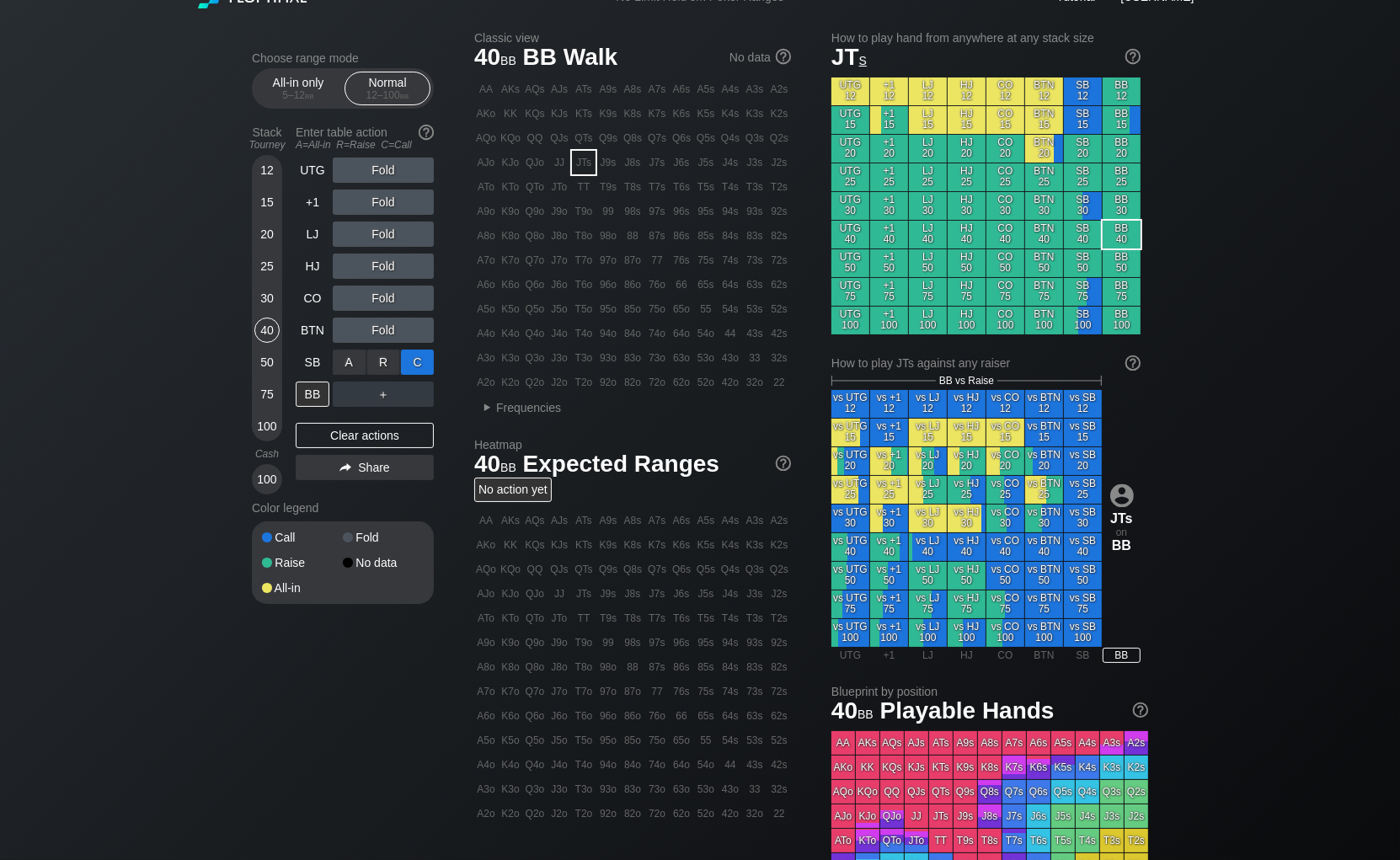 click on "C ✕" at bounding box center (417, 362) 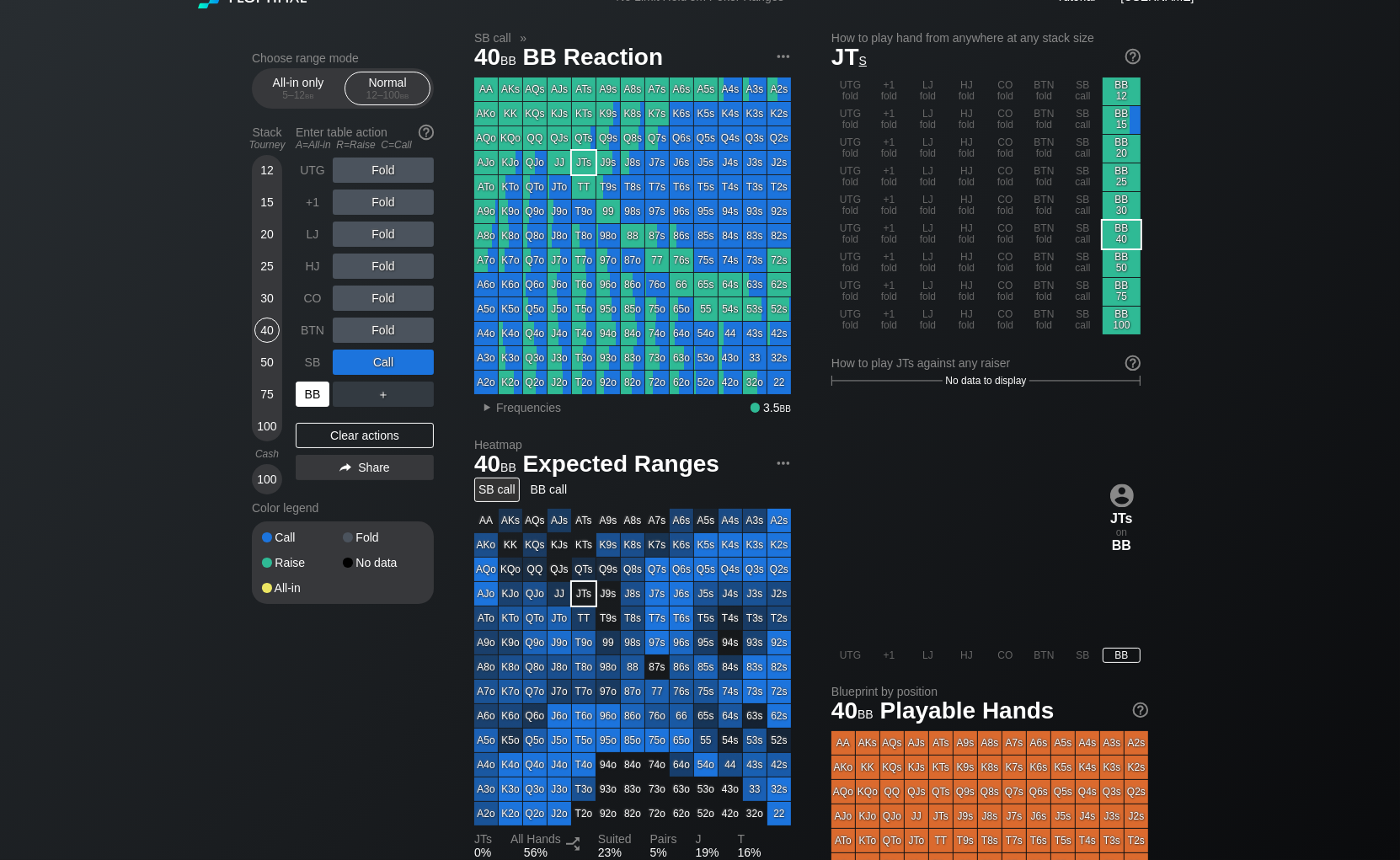 click on "BB" at bounding box center (313, 394) 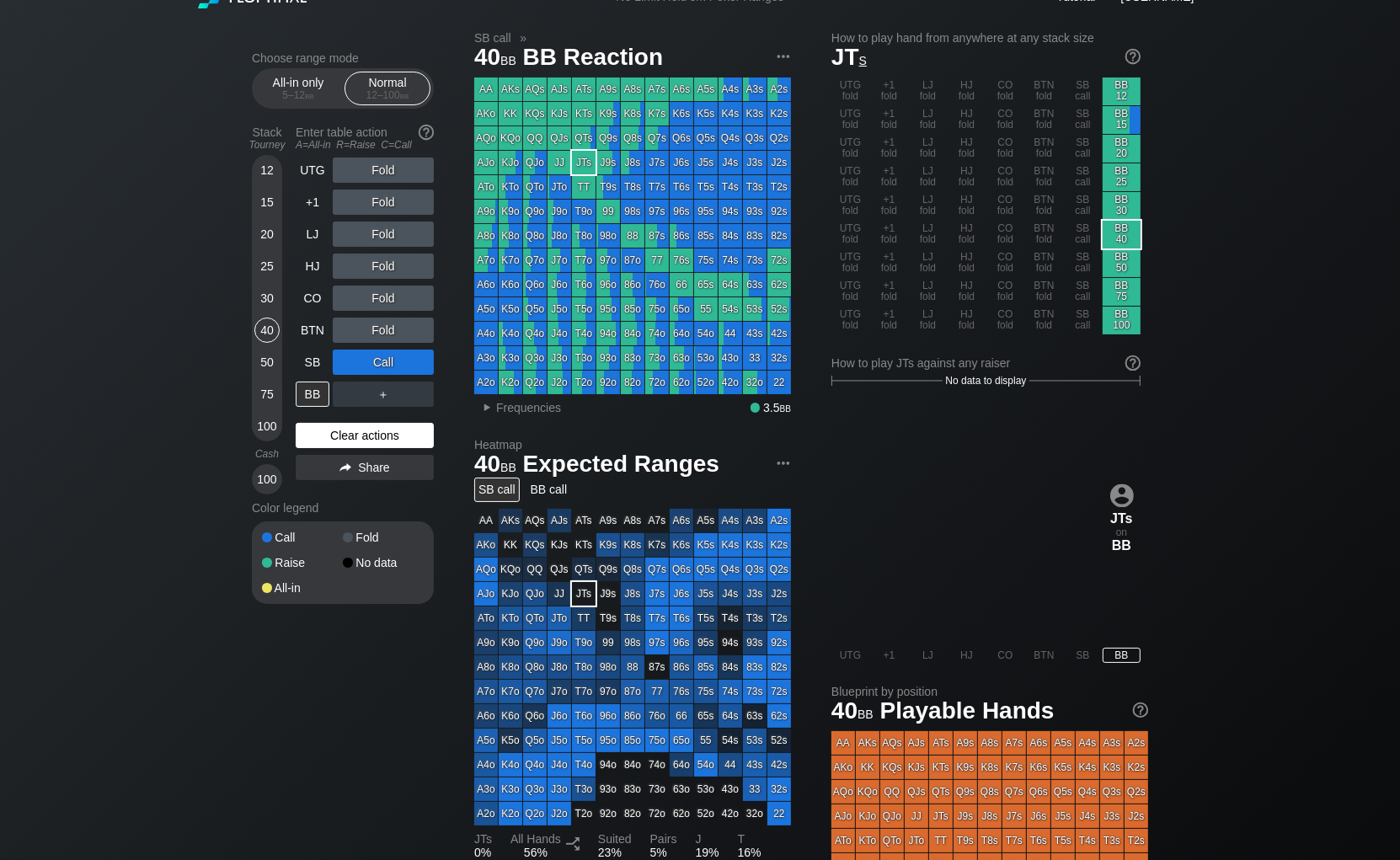 click on "Clear actions" at bounding box center (365, 435) 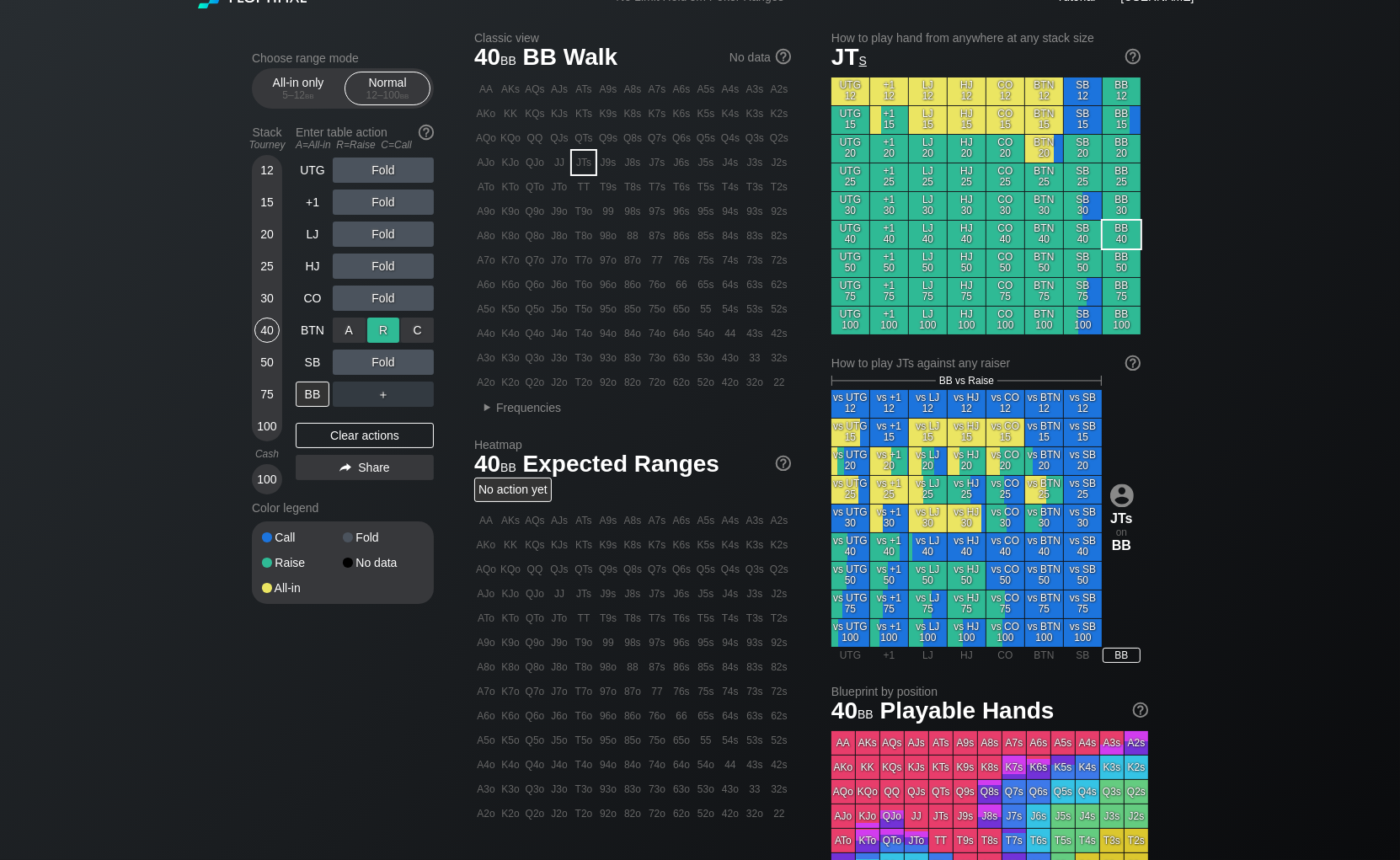 click on "R ✕" at bounding box center (383, 330) 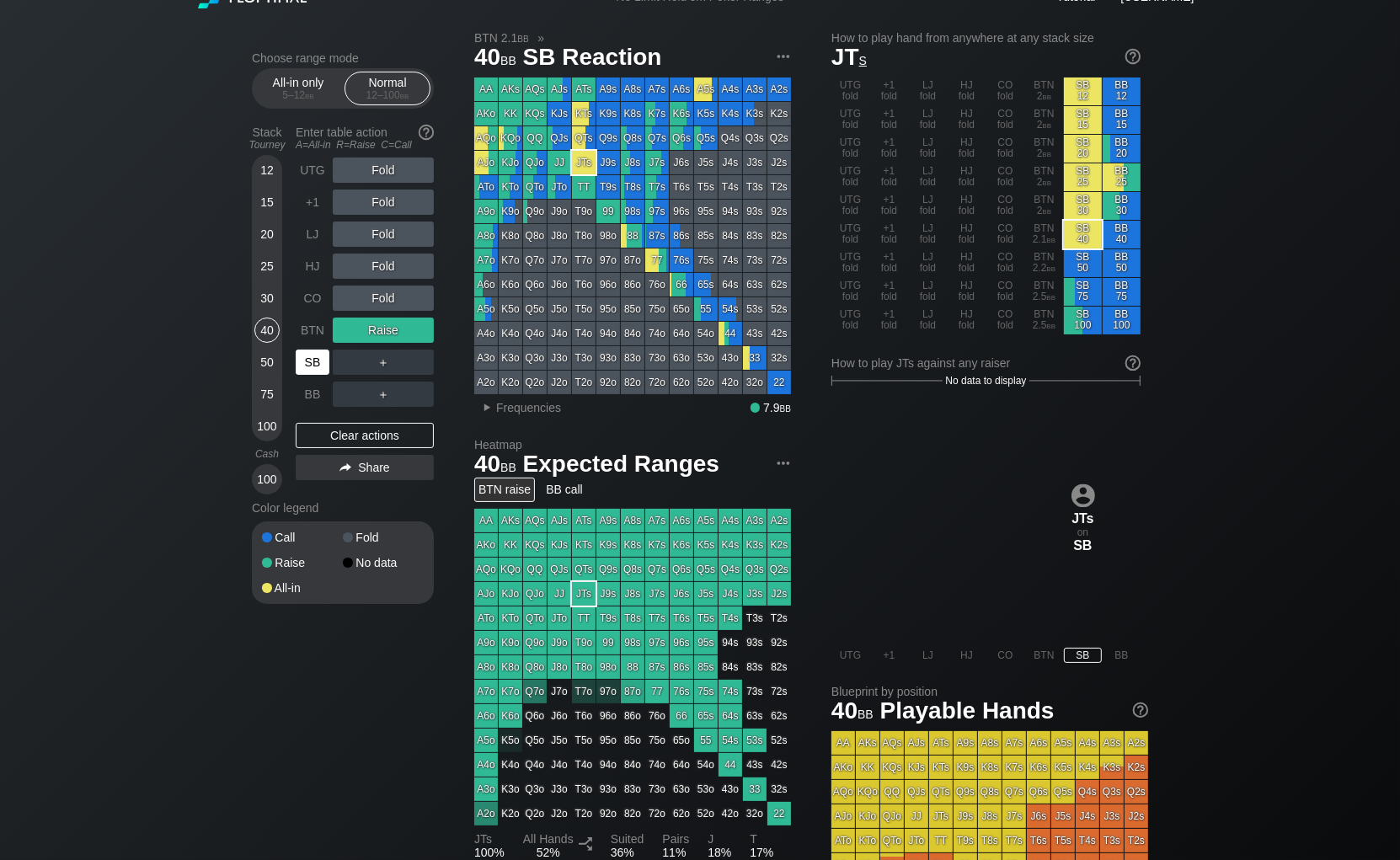 click on "SB" at bounding box center (313, 362) 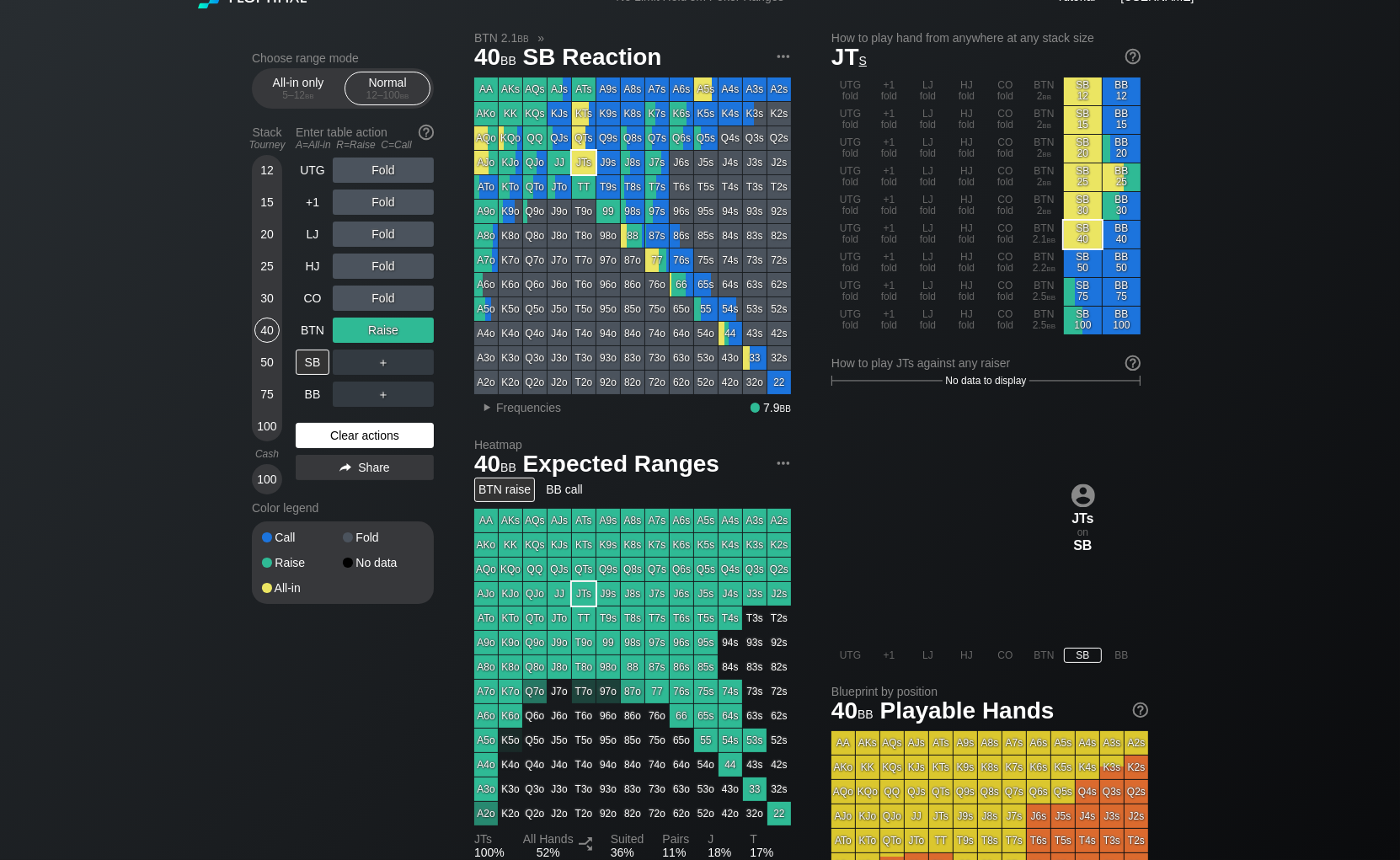 click on "Clear actions" at bounding box center (365, 435) 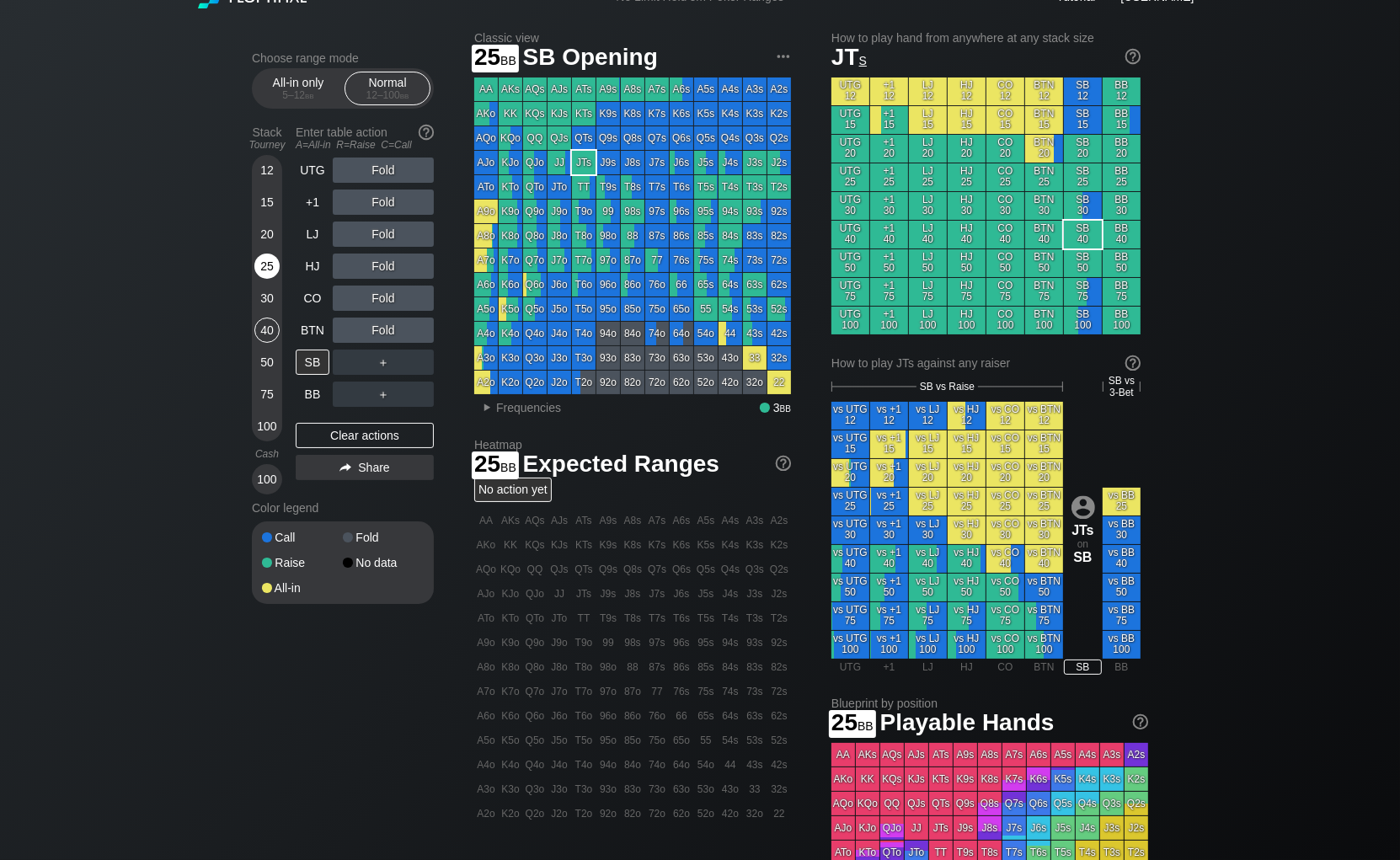 click on "25" at bounding box center [267, 266] 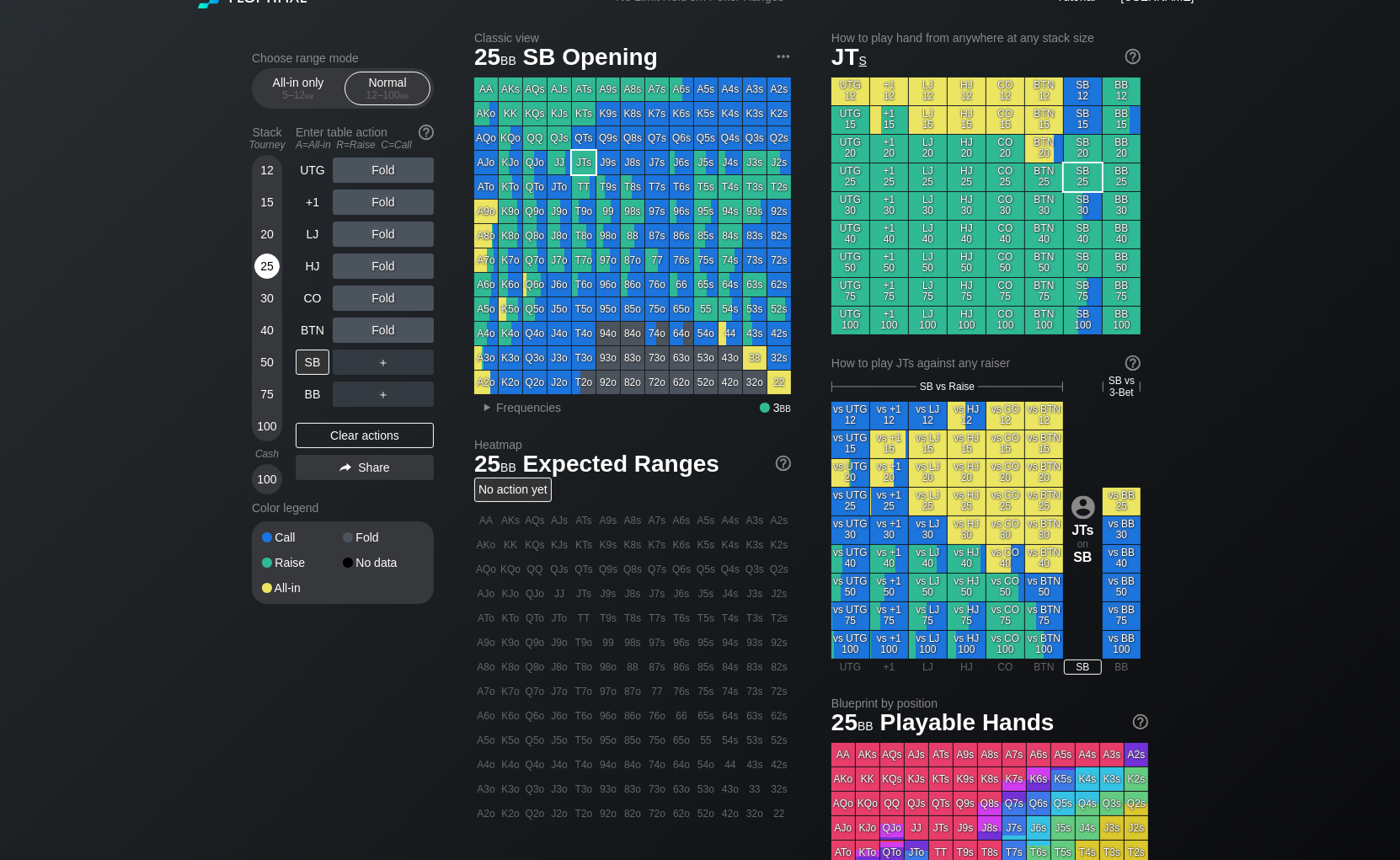 click on "25" at bounding box center (267, 266) 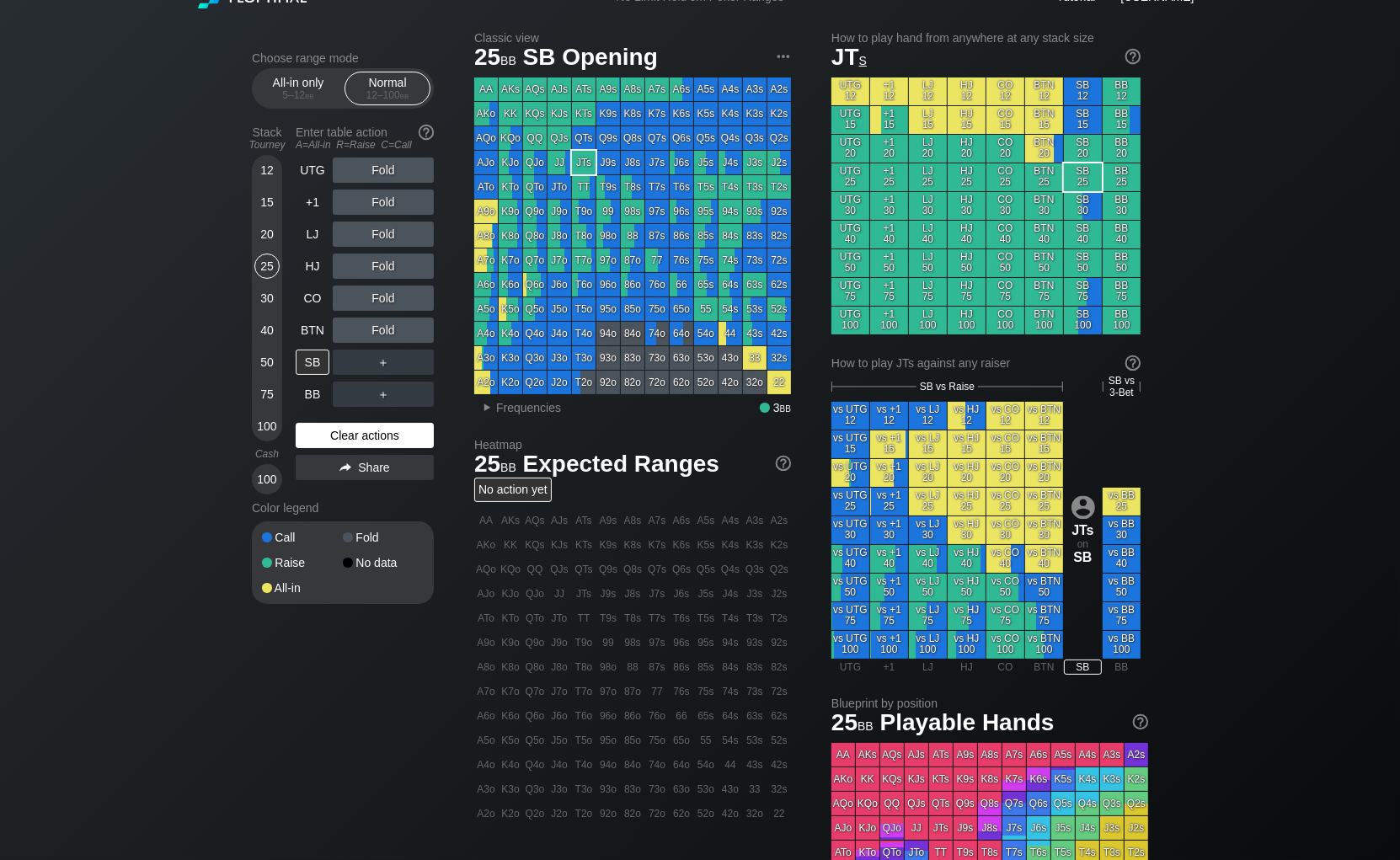 click on "Clear actions" at bounding box center (365, 435) 